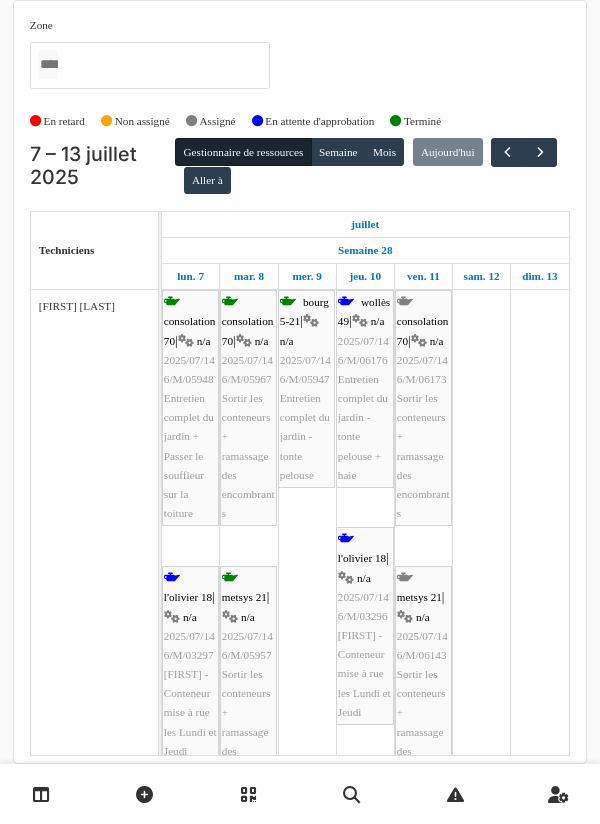 scroll, scrollTop: 0, scrollLeft: 0, axis: both 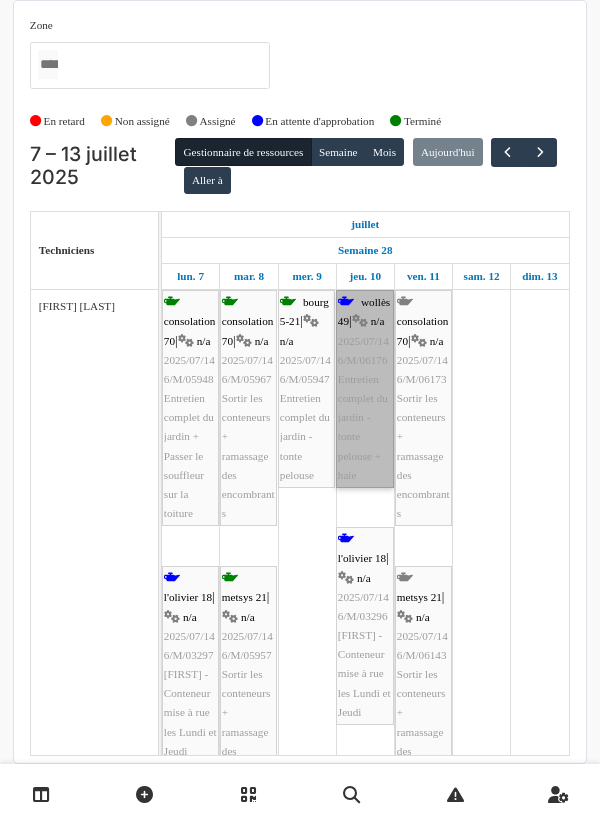 click on "[STREET] [NUMBER]
|     n/a
[DATE]/M/[NUMBER]
Entretien complet du jardin - tonte pelouse + haie" at bounding box center (365, 389) 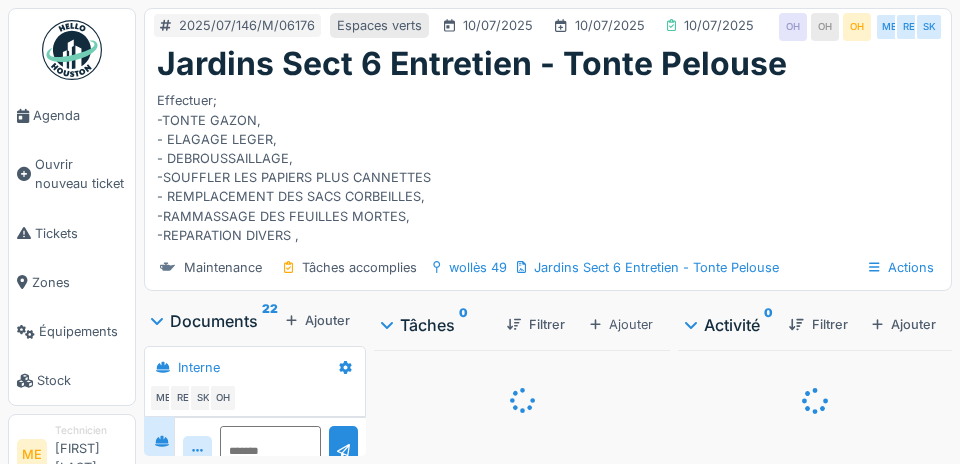 scroll, scrollTop: 0, scrollLeft: 0, axis: both 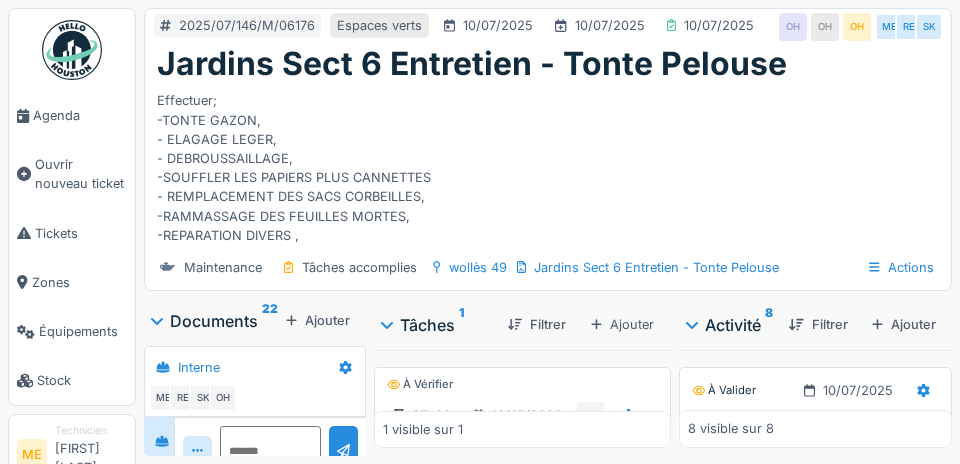 click on "Effectuer;
-TONTE GAZON,
- ELAGAGE LEGER,
- DEBROUSSAILLAGE,
-SOUFFLER LES PAPIERS PLUS CANNETTES
- REMPLACEMENT DES SACS CORBEILLES,
-RAMMASSAGE DES FEUILLES MORTES,
-REPARATION DIVERS ," at bounding box center (548, 164) 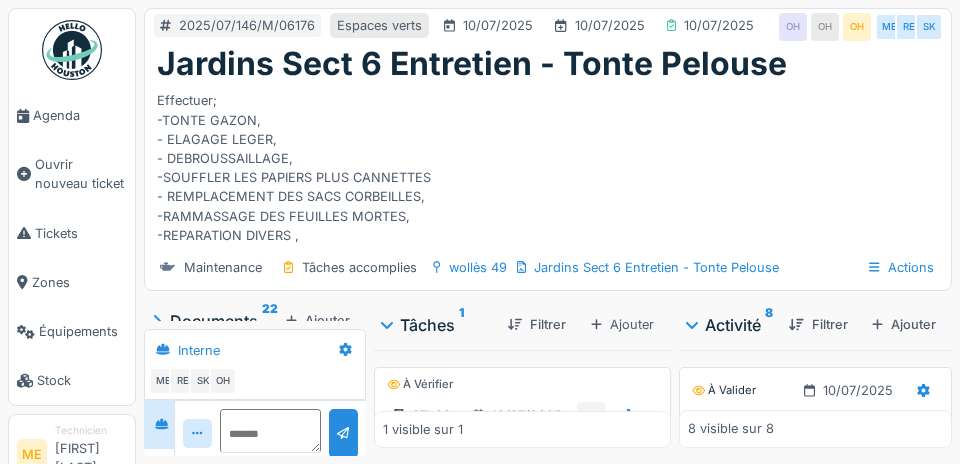 scroll, scrollTop: 109, scrollLeft: 0, axis: vertical 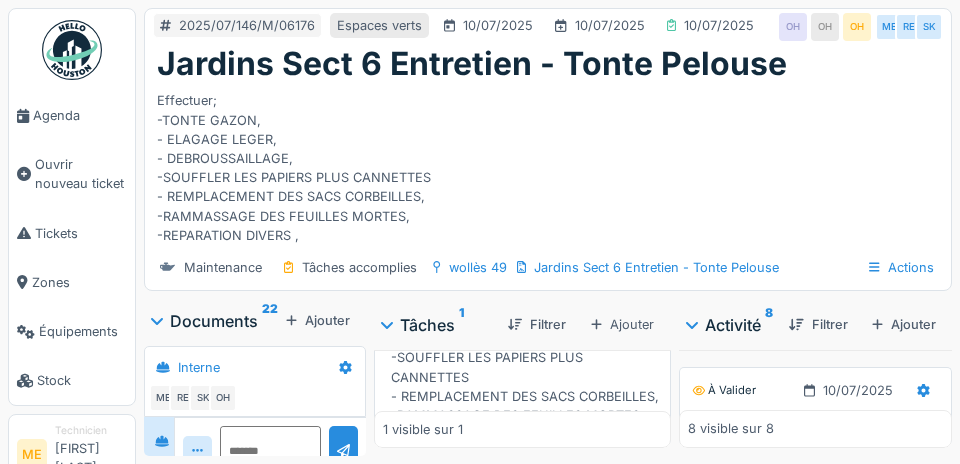 click on "Effectuer;
-TONTE GAZON,
- ELAGAGE LEGER,
- DEBROUSSAILLAGE,
-SOUFFLER LES PAPIERS PLUS CANNETTES
- REMPLACEMENT DES SACS CORBEILLES,
-RAMMASSAGE DES FEUILLES MORTES,
-REPARATION DIVERS ," at bounding box center (548, 164) 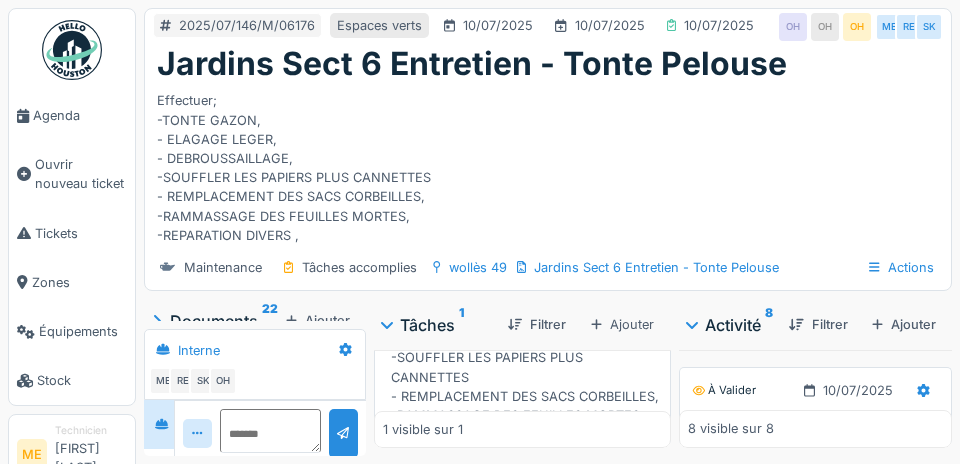 scroll, scrollTop: 469, scrollLeft: 0, axis: vertical 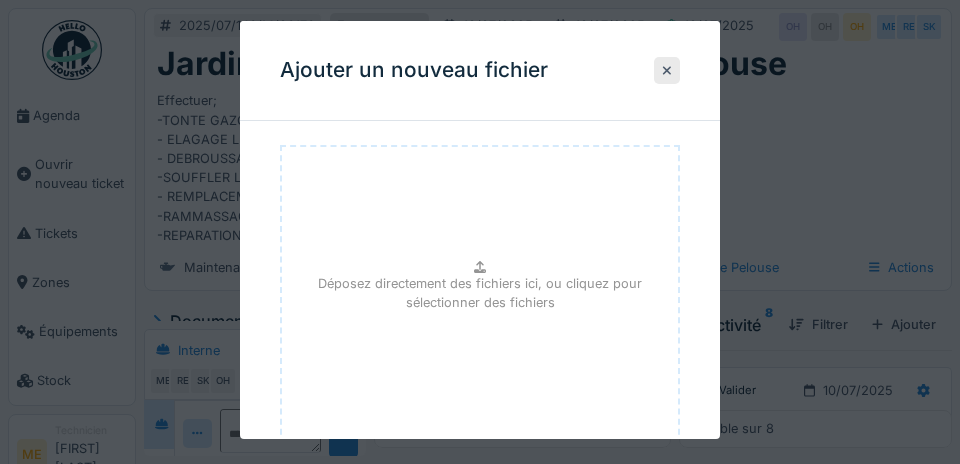 click at bounding box center [667, 70] 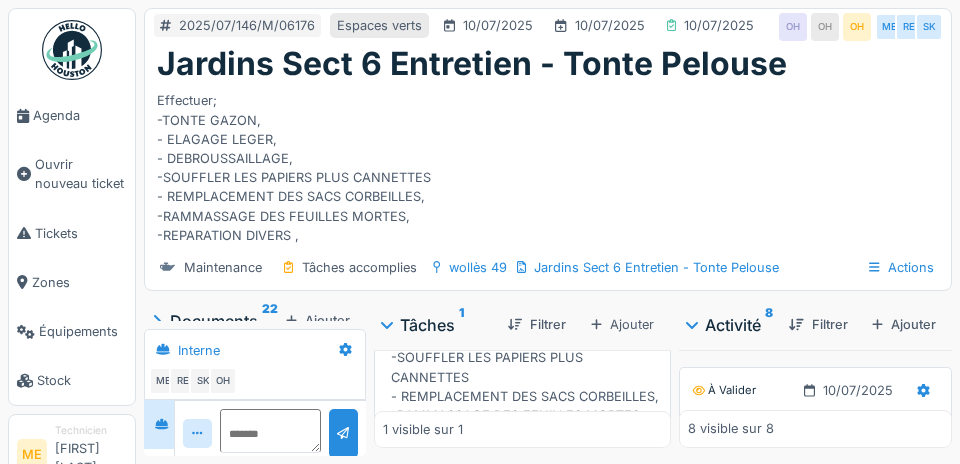 scroll, scrollTop: 594, scrollLeft: 0, axis: vertical 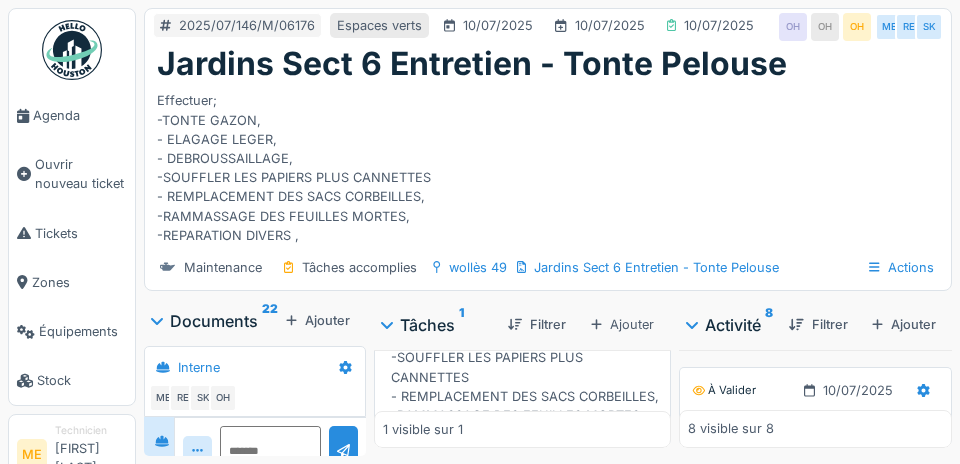 click on "20250710_143141.jpg 20250710_150015.jpg 20250710_155916.jpg 20250710_151039.jpg 20250710_135939.jpg 20250710_145905.jpg 20250710_143033.jpg 20250710_135929.jpg 20250710_143025.jpg 20250710_150032.jpg 20250710_115710.jpg 20250710_115751.jpg 20250710_115724.jpg 20250710_115822.jpg 20250710_115735.jpg 20250710_115834.jpg 20250710_115748.jpg 20250710_115648.jpg 17521289625372375179852723995835.jpg 17521289480532262528217017184393.jpg Plus" at bounding box center (255, 350) 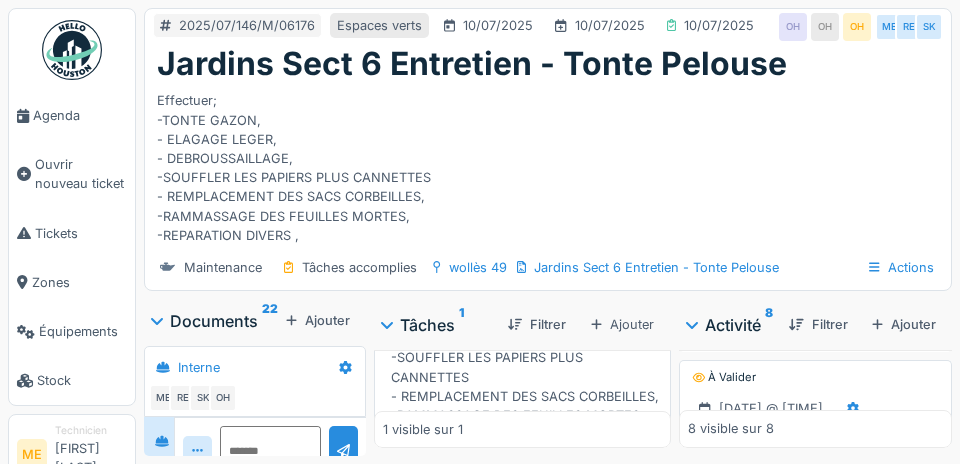 scroll, scrollTop: 226, scrollLeft: 0, axis: vertical 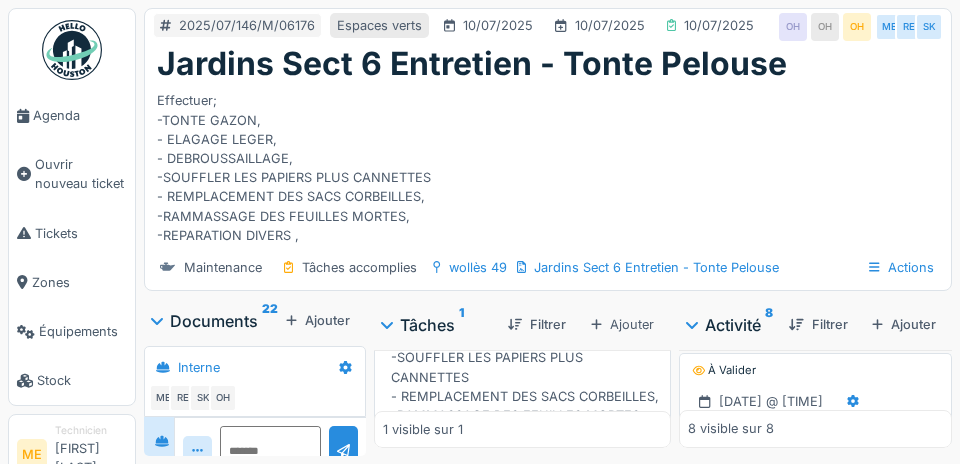 click on "Documents 22" at bounding box center [215, 321] 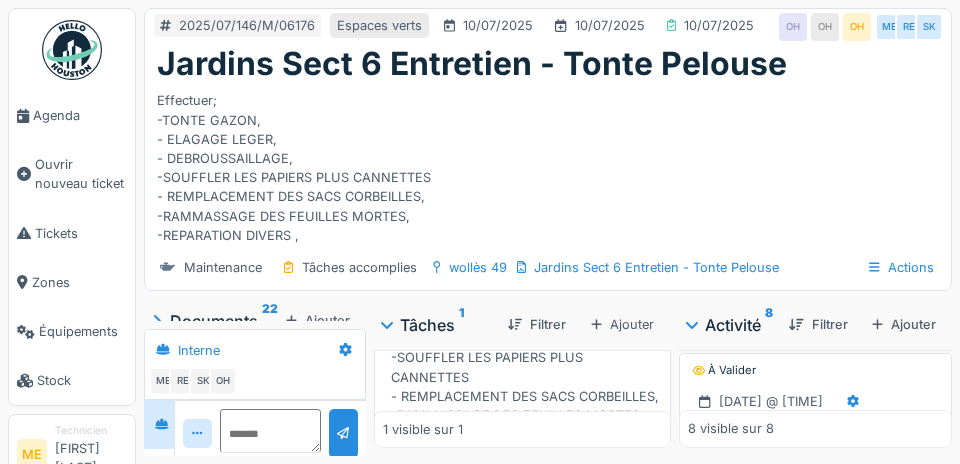 click on "Documents 22" at bounding box center (215, 321) 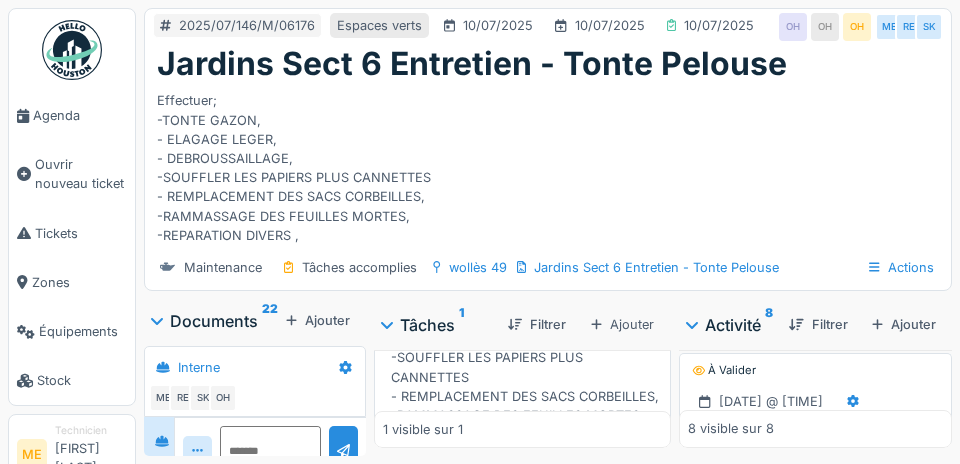 click on "Agenda" at bounding box center [80, 115] 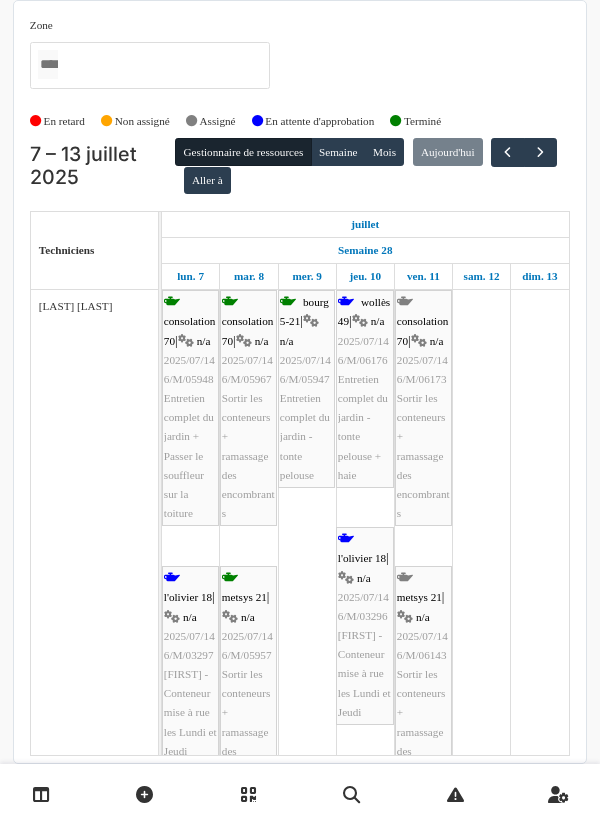 scroll, scrollTop: 0, scrollLeft: 0, axis: both 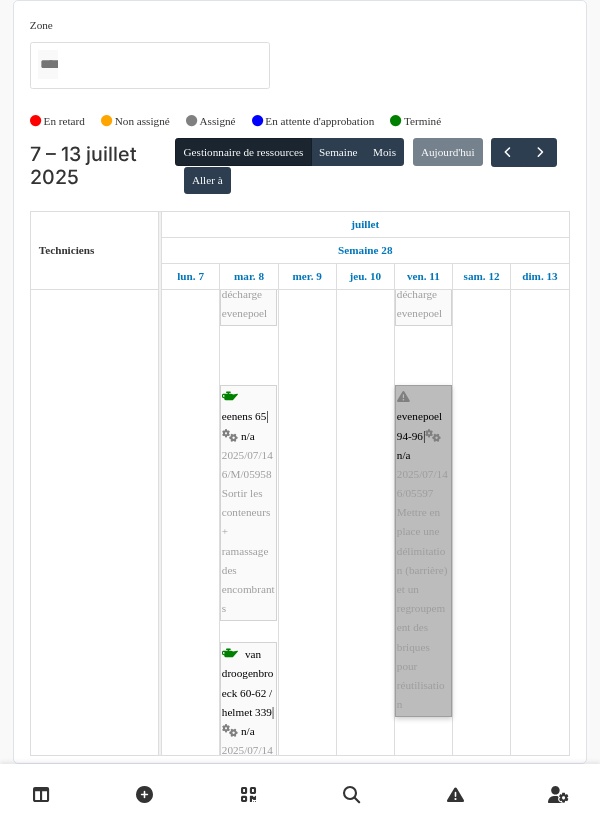 click on "evenepoel 94-96
|     n/a
2025/07/146/05597
Mettre en place une délimitation (barrière) et un regroupement des briques pour réutilisation" at bounding box center [423, 551] 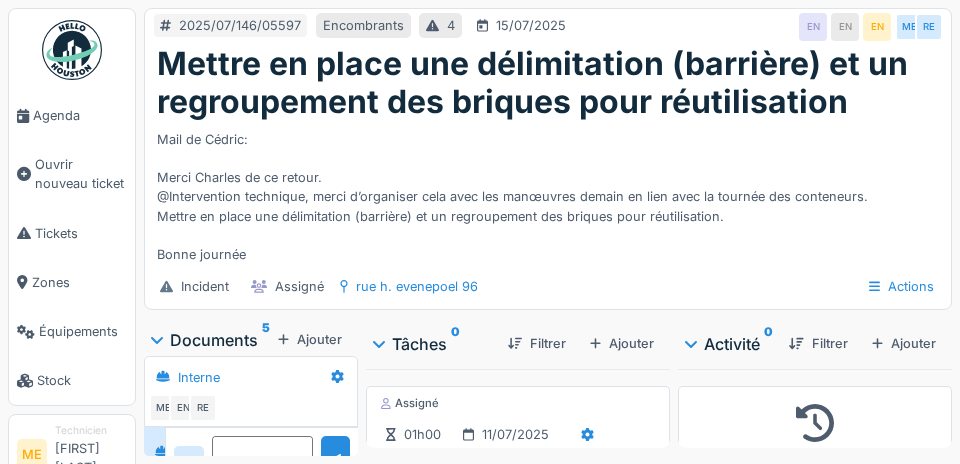 scroll, scrollTop: 0, scrollLeft: 0, axis: both 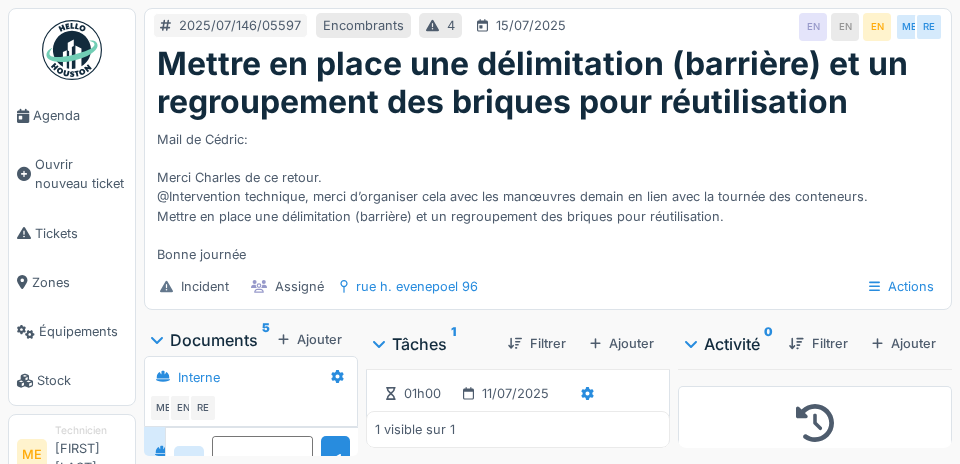 click on "Documents 5" at bounding box center (211, 340) 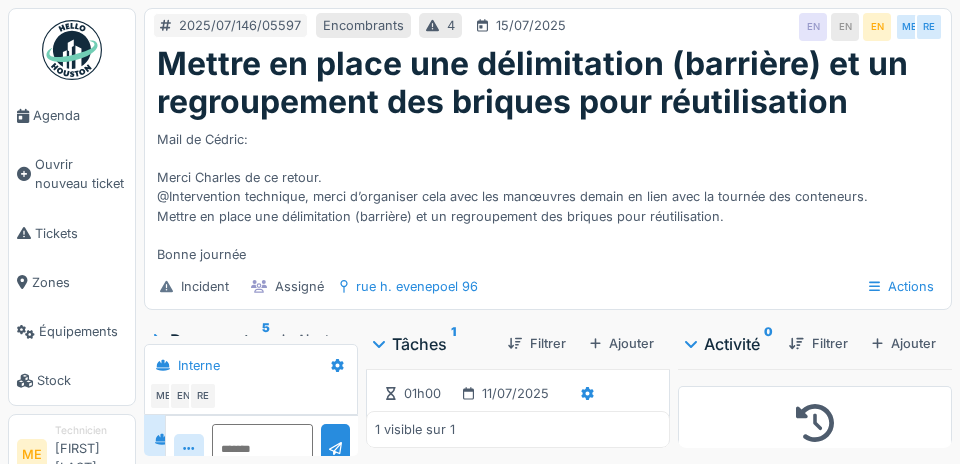 scroll, scrollTop: 40, scrollLeft: 0, axis: vertical 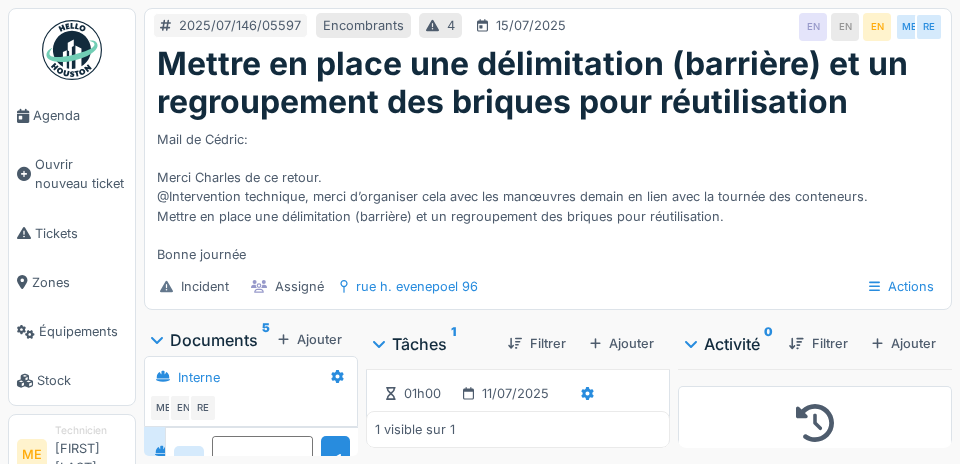 click on "Annotation [DATE] [TIME].png Annotation [DATE] [TIME].png Annotation [DATE] [TIME].png Annotation [DATE] [TIME].png Annotation [DATE] [TIME].png" at bounding box center (251, 387) 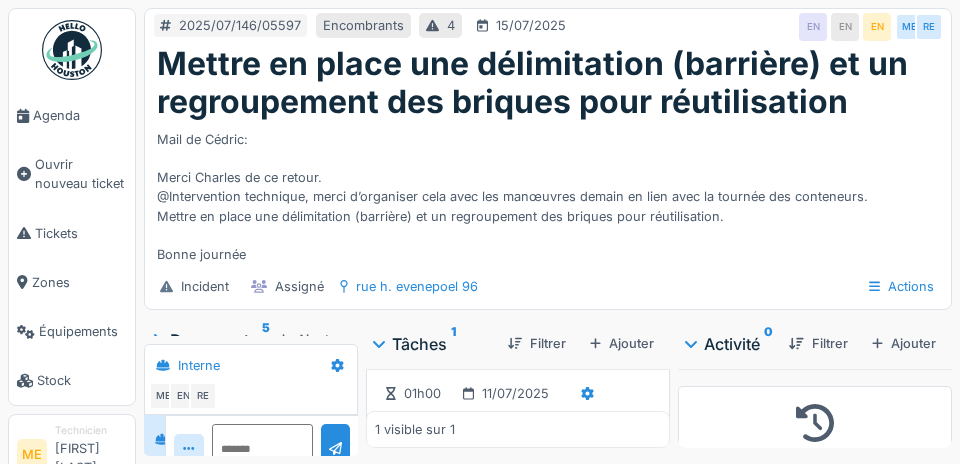scroll, scrollTop: 40, scrollLeft: 0, axis: vertical 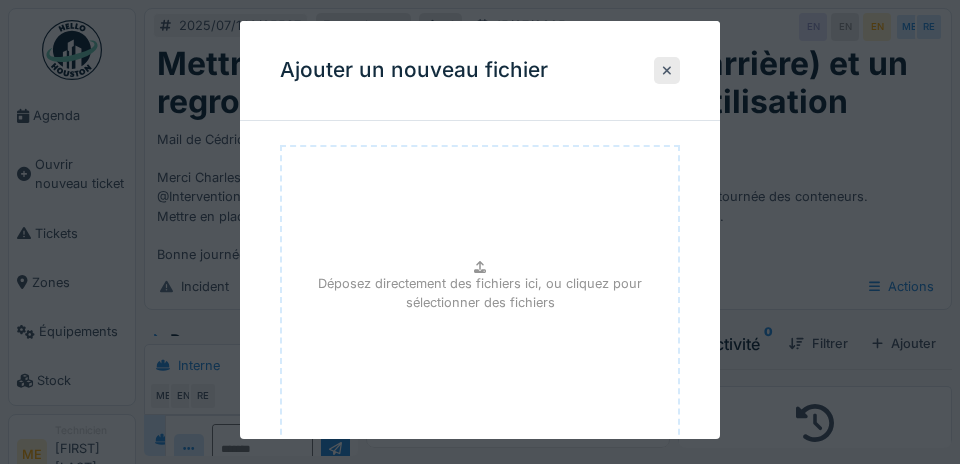 click at bounding box center (667, 70) 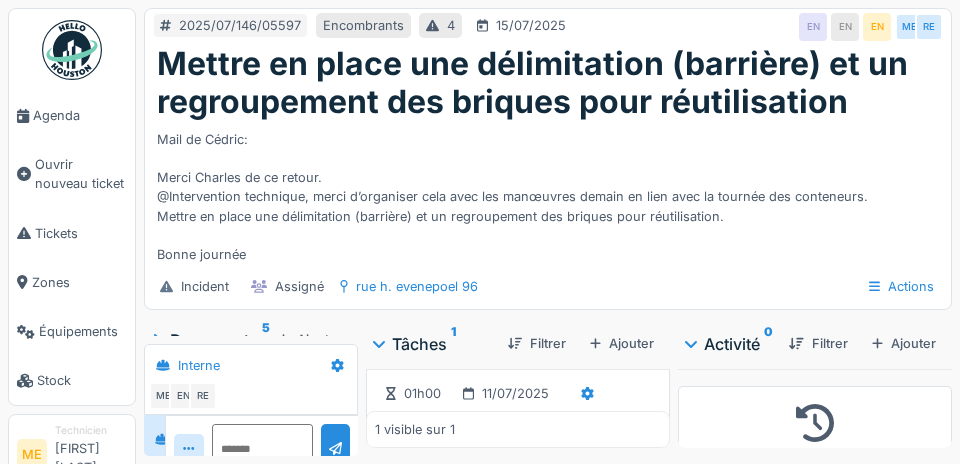 click on "Documents 5" at bounding box center (211, 340) 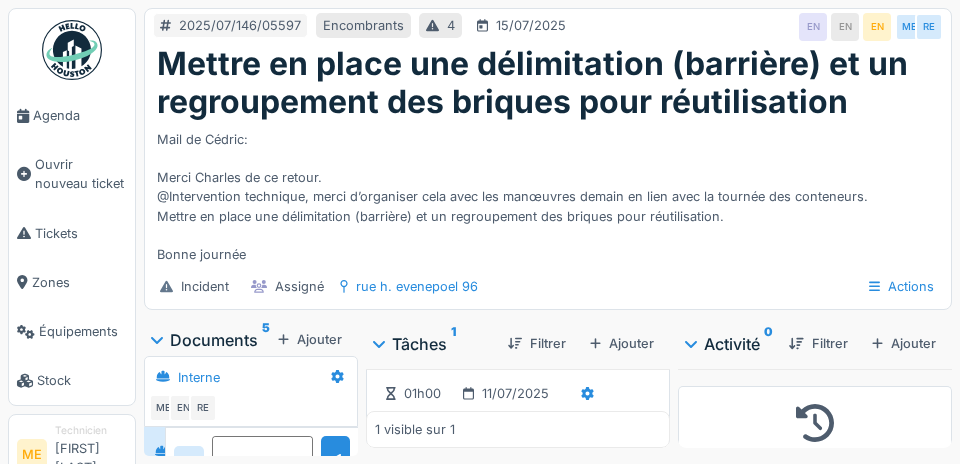 scroll, scrollTop: 85, scrollLeft: 0, axis: vertical 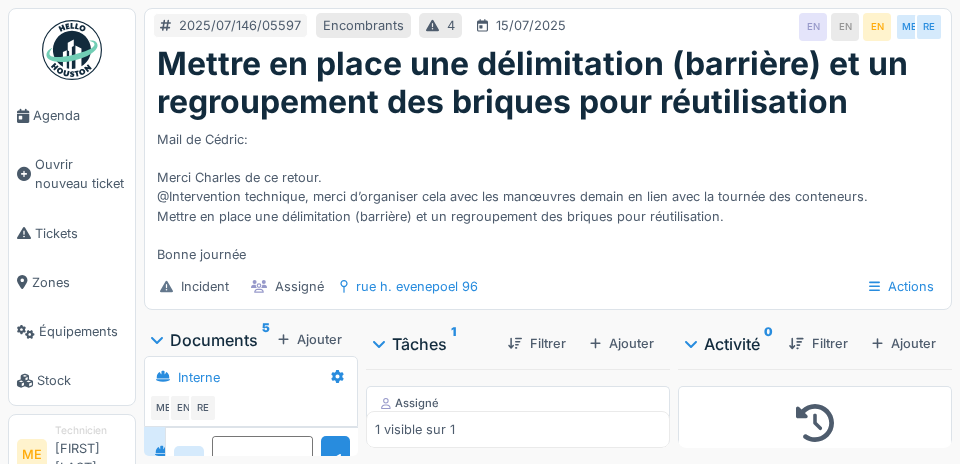 click on "Documents 5" at bounding box center [211, 340] 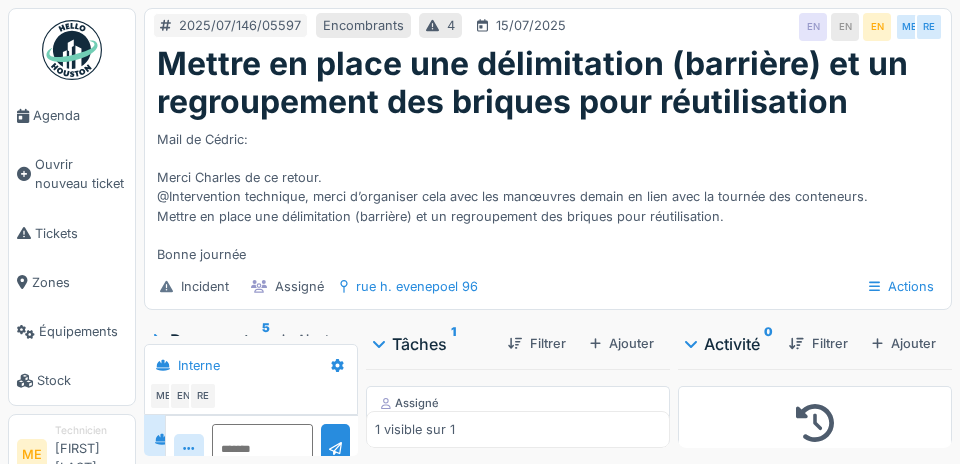 click on "Documents 5" at bounding box center (211, 340) 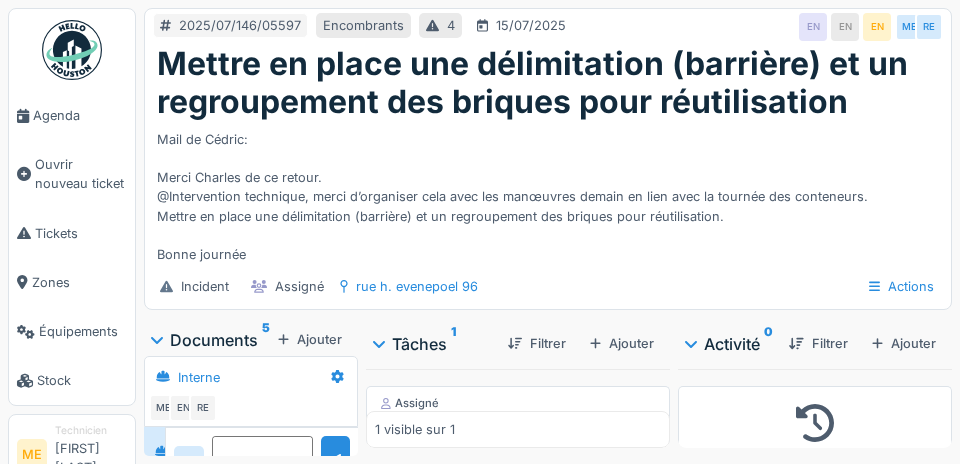 scroll, scrollTop: 85, scrollLeft: 0, axis: vertical 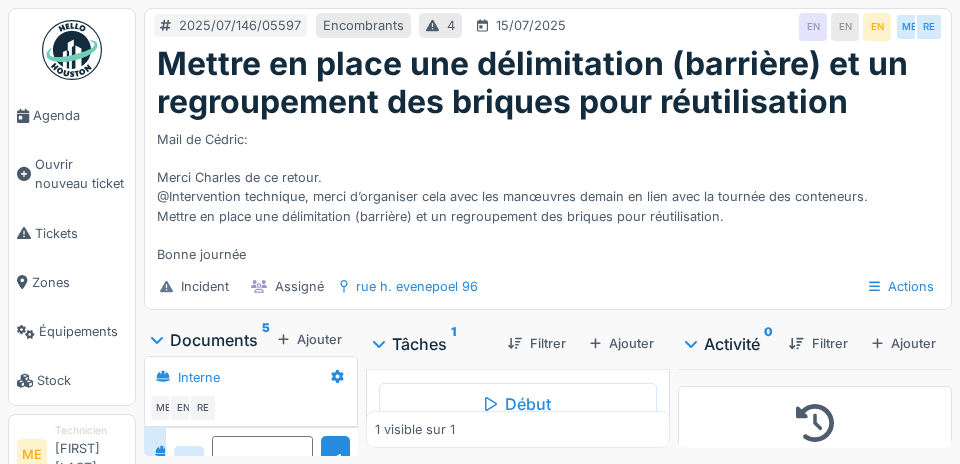 click on "5" at bounding box center [266, 340] 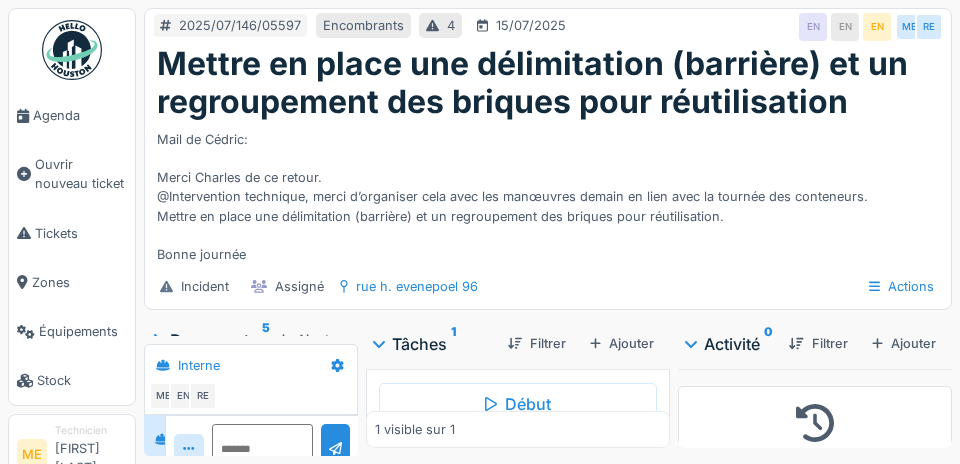 scroll, scrollTop: 40, scrollLeft: 0, axis: vertical 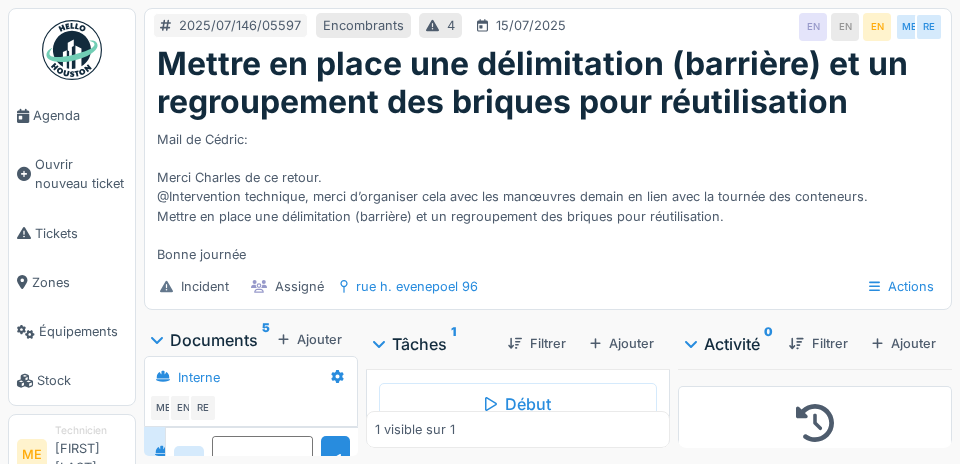 click on "5" at bounding box center [266, 340] 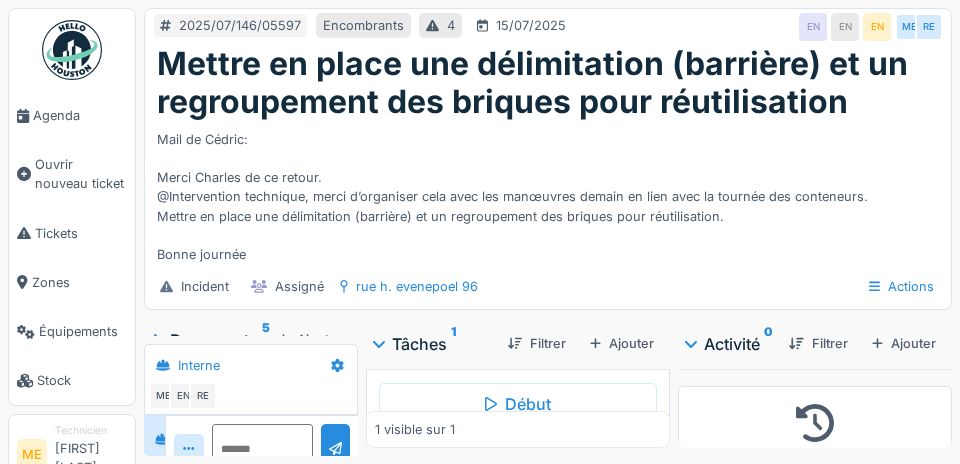 scroll, scrollTop: 40, scrollLeft: 0, axis: vertical 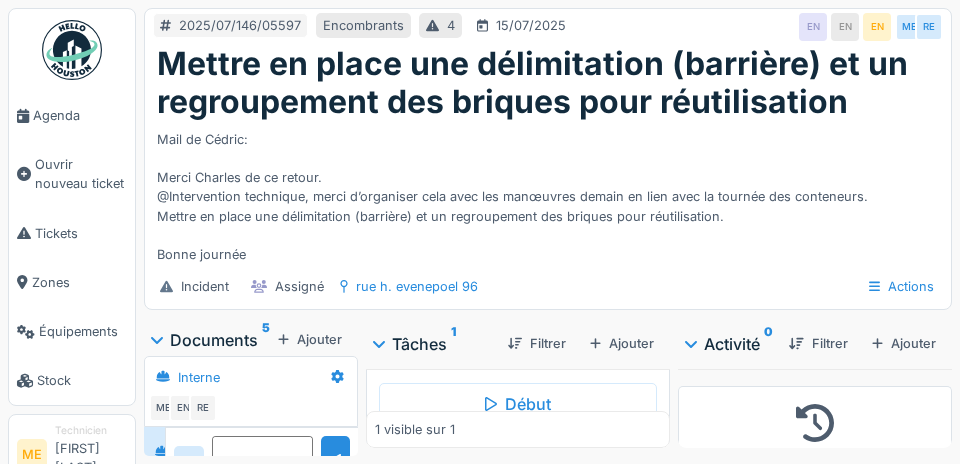 click on "rue h. evenepoel 96" at bounding box center [417, 286] 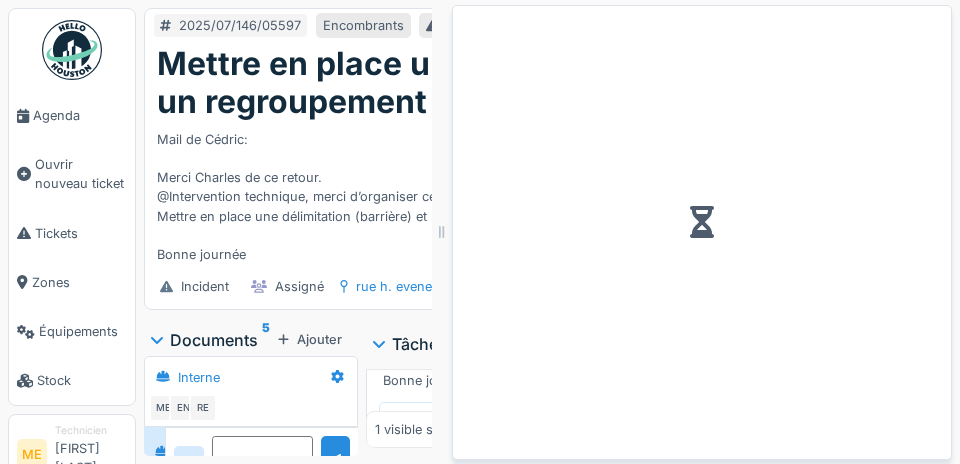 scroll, scrollTop: 0, scrollLeft: 0, axis: both 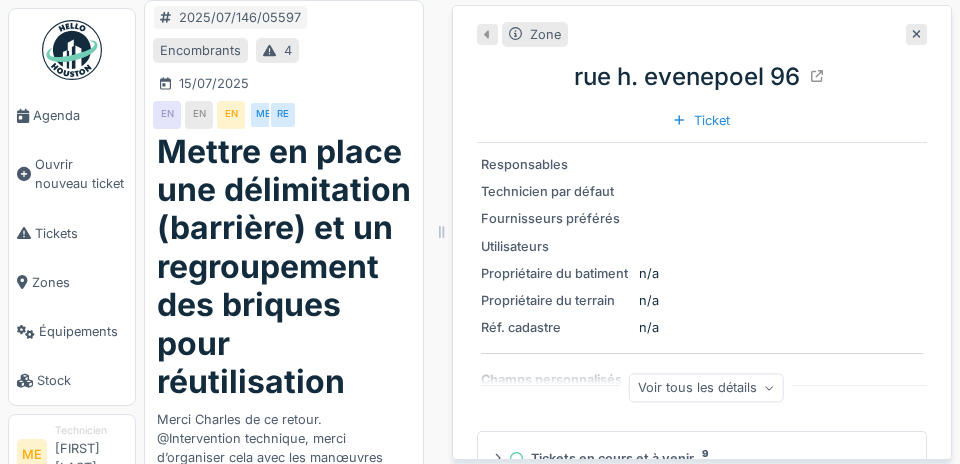 click 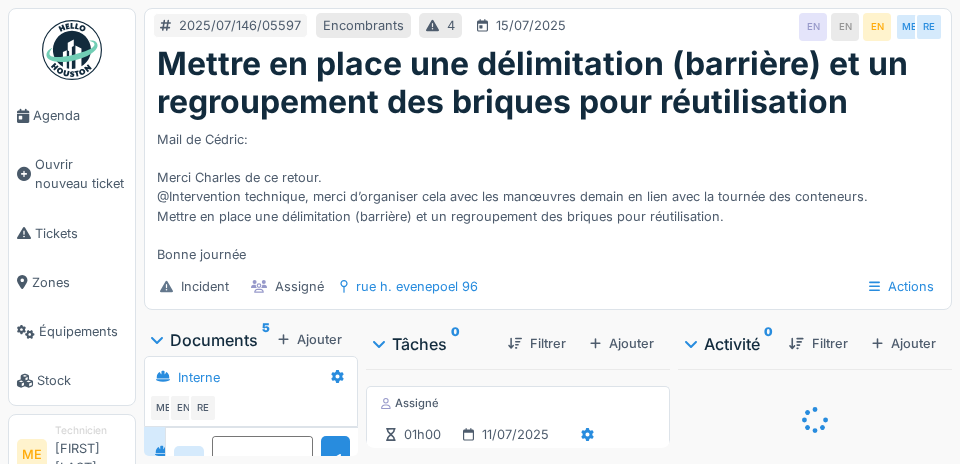 scroll, scrollTop: 0, scrollLeft: 0, axis: both 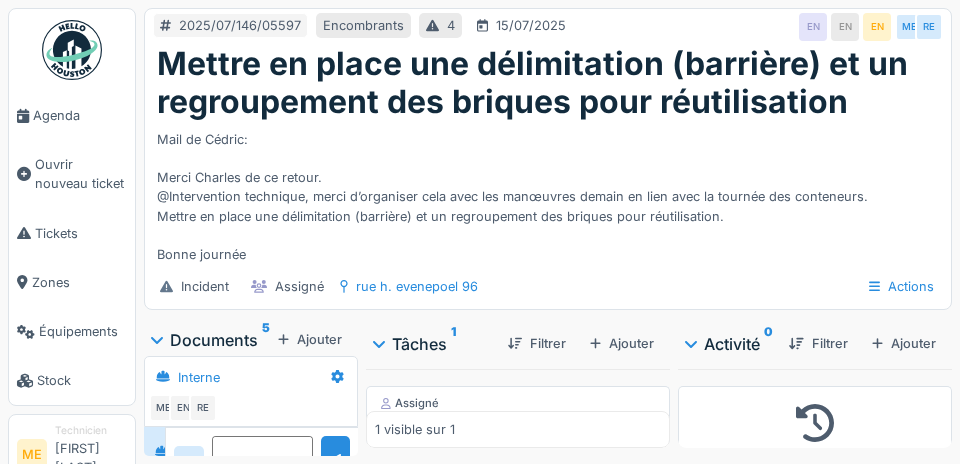 click on "Mail de Cédric:
Merci Charles de ce retour.
@Intervention technique, merci d’organiser cela avec les manœuvres demain en lien avec la tournée des conteneurs.
Mettre en place une délimitation (barrière) et un regroupement des briques pour réutilisation.
Bonne journée" at bounding box center [548, 193] 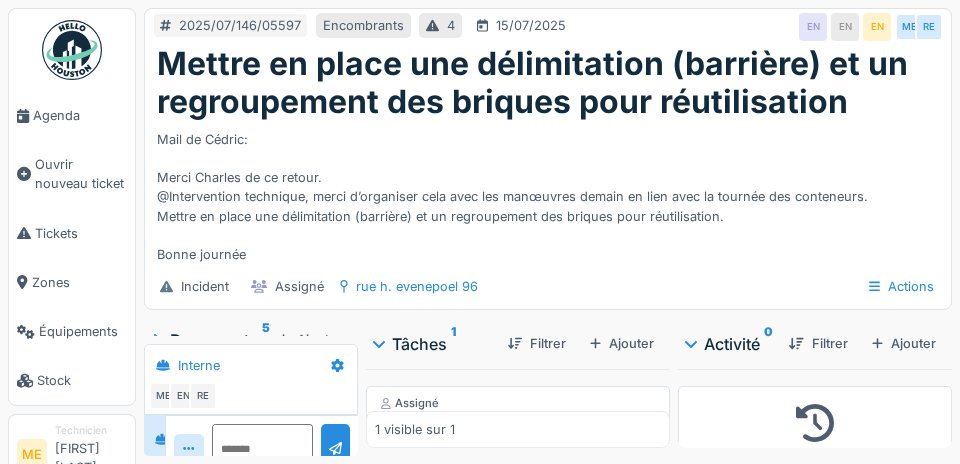 click on "Documents 5" at bounding box center [211, 340] 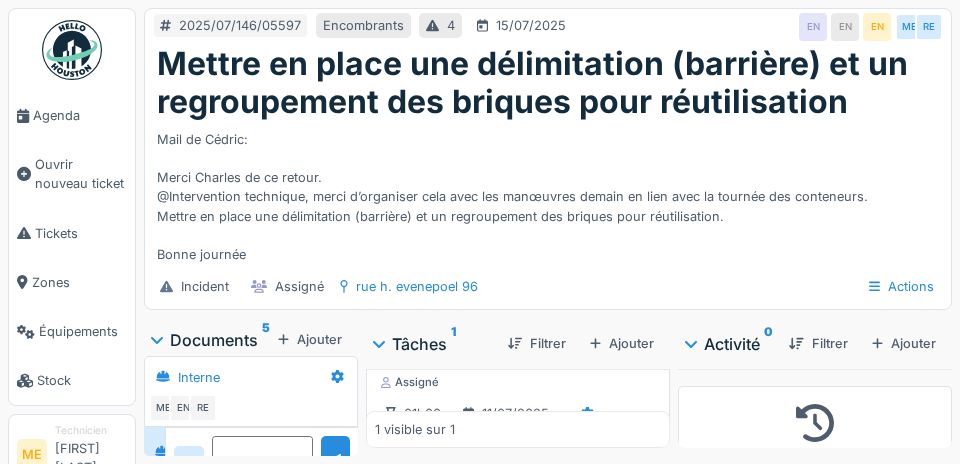 scroll, scrollTop: 18, scrollLeft: 0, axis: vertical 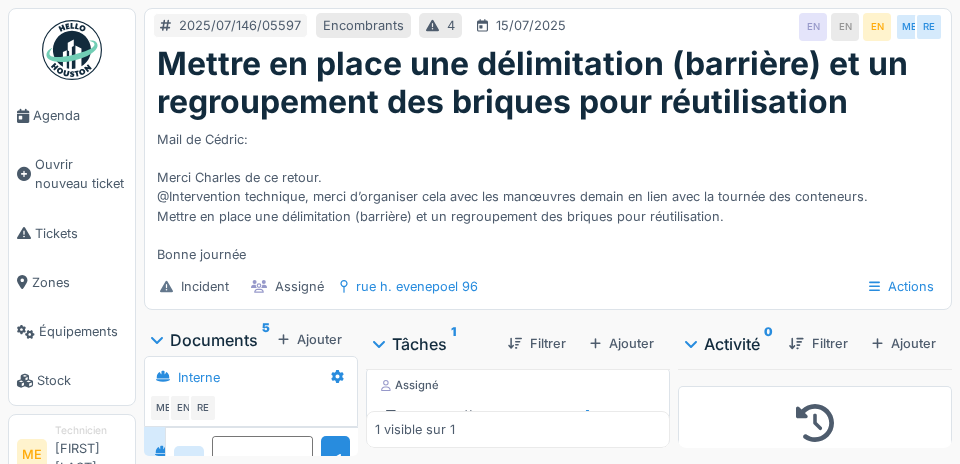 click at bounding box center [200, 418] 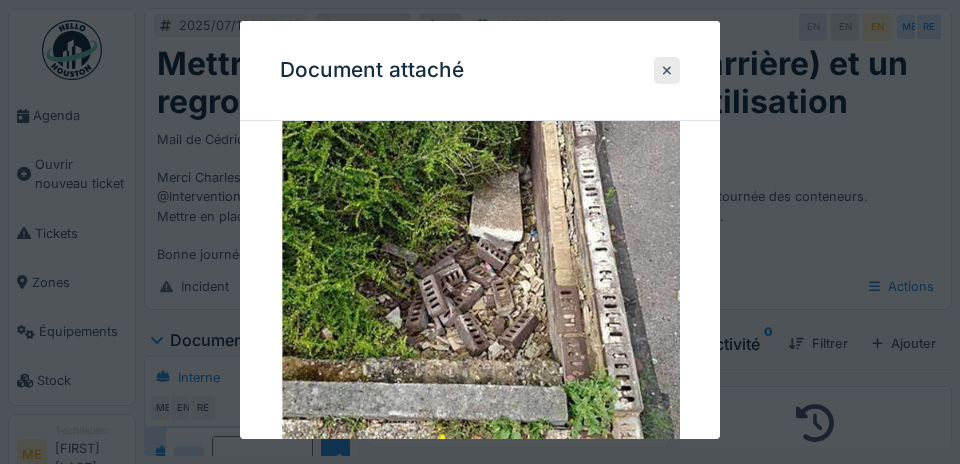 scroll, scrollTop: 204, scrollLeft: 0, axis: vertical 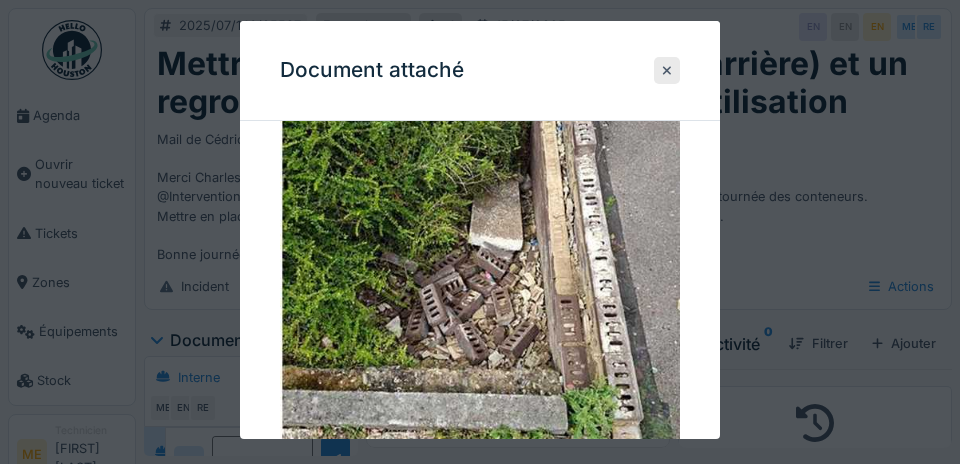 click at bounding box center [667, 70] 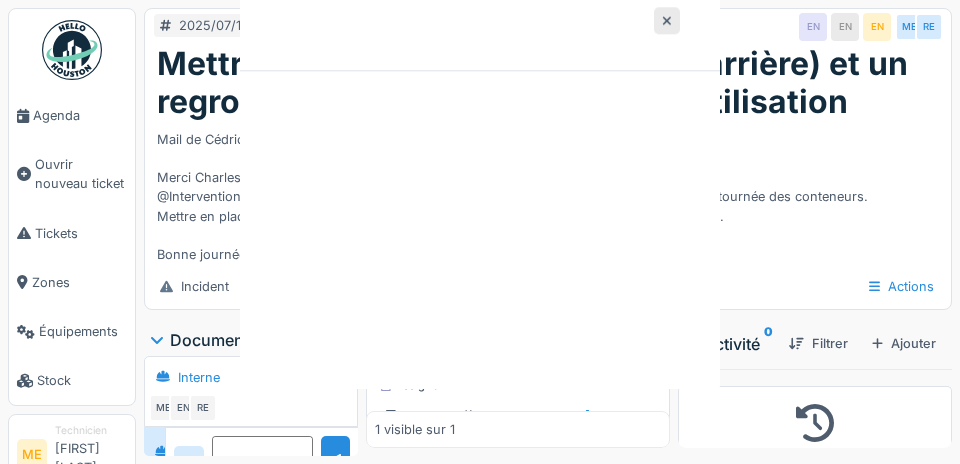 scroll, scrollTop: 0, scrollLeft: 0, axis: both 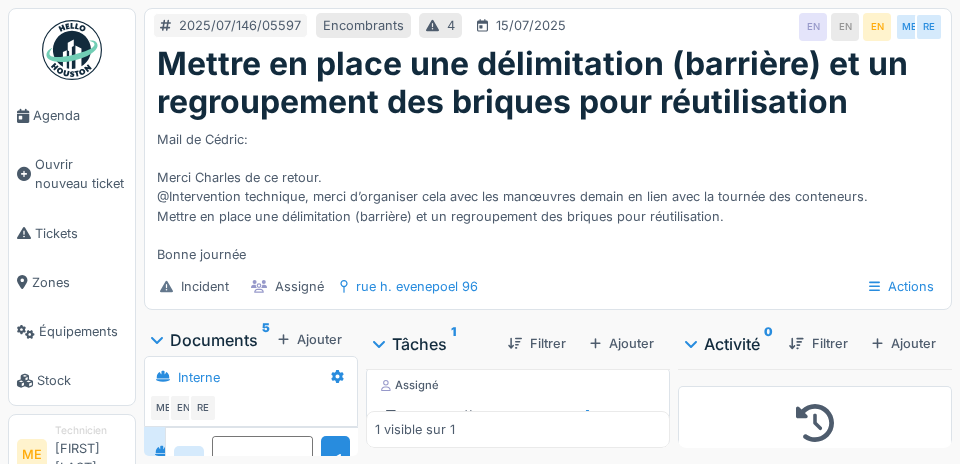 click at bounding box center (302, 418) 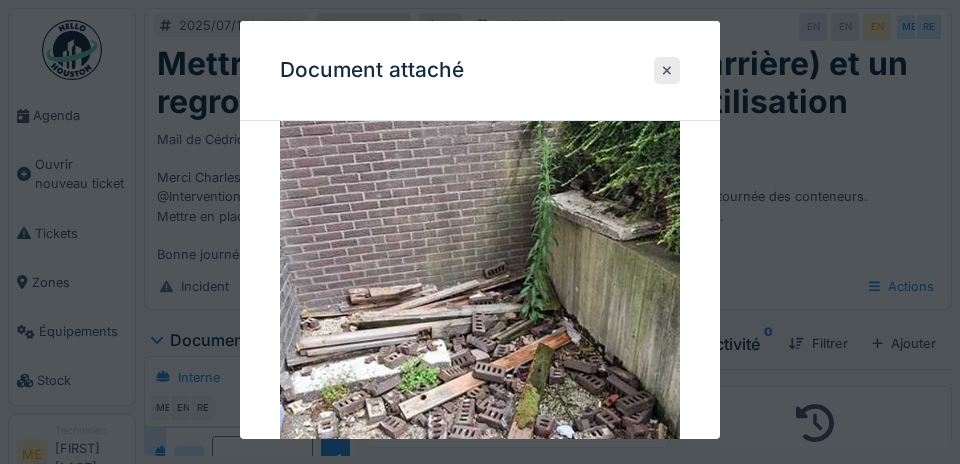 scroll, scrollTop: 115, scrollLeft: 0, axis: vertical 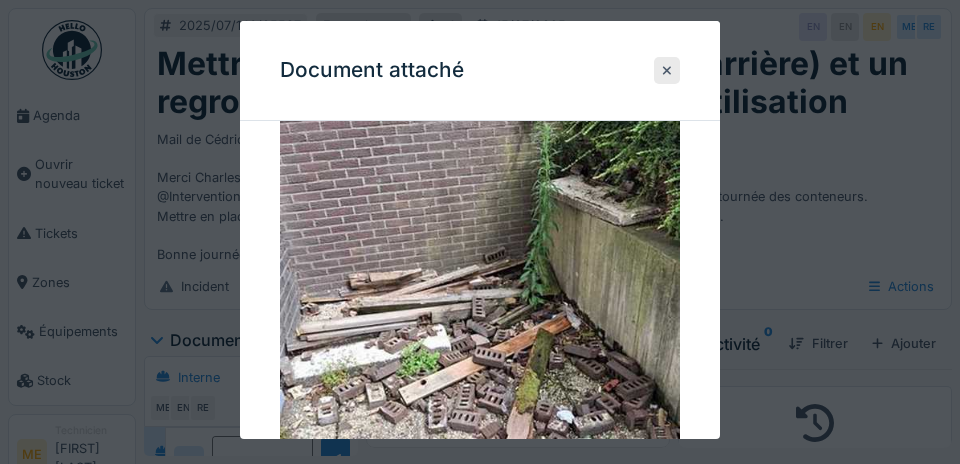 click at bounding box center (667, 70) 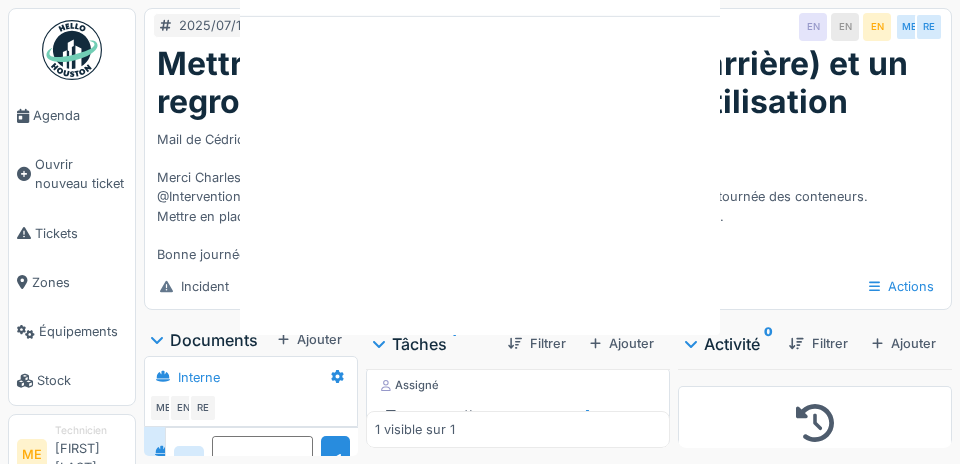 scroll, scrollTop: 0, scrollLeft: 0, axis: both 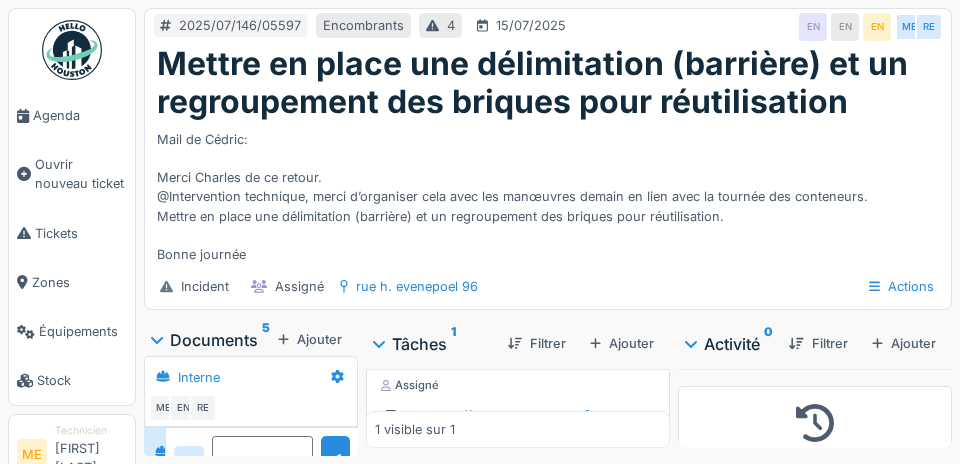 click on "Documents 5 Ajouter Annotation 2025-07-10 153026.png Annotation 2025-07-10 153155.png Annotation 2025-07-10 153225.png Annotation 2025-07-10 153119.png Annotation 2025-07-10 153312.png Interne ME EN RE Aucun message pour le moment … Soyez le premier !" at bounding box center [251, 387] 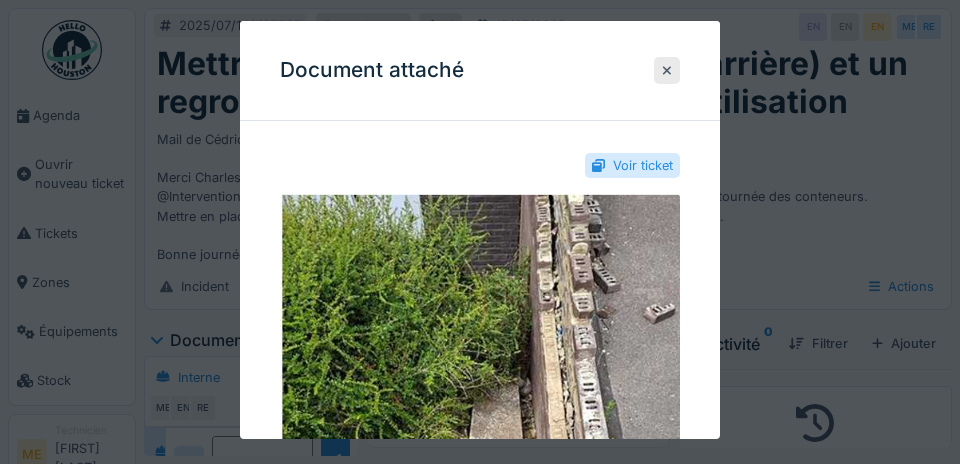 click at bounding box center [667, 70] 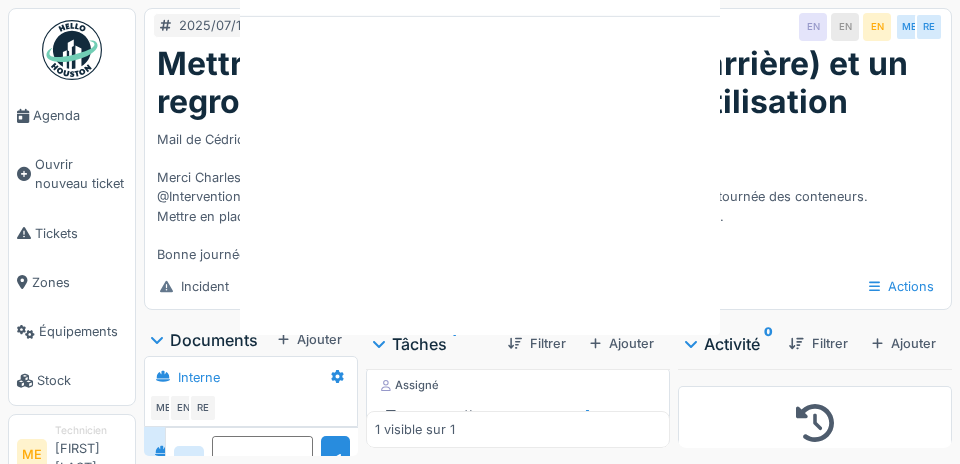 click at bounding box center (480, 126) 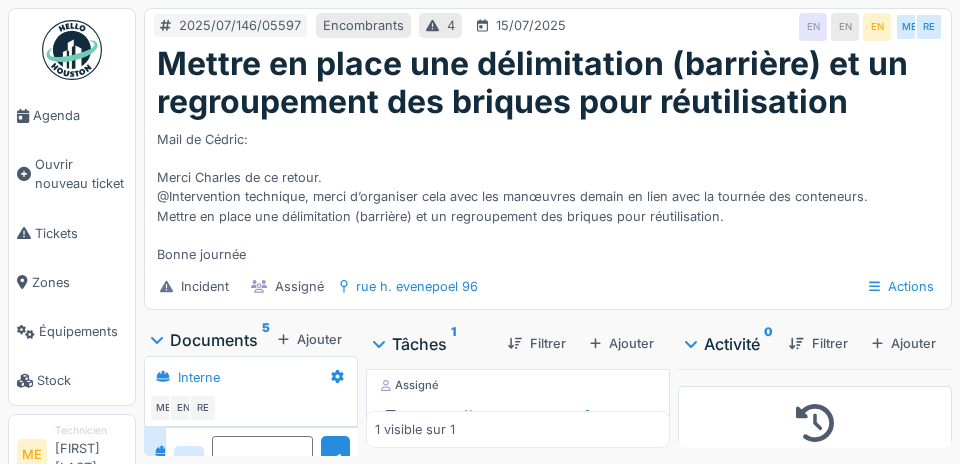 click at bounding box center [302, 384] 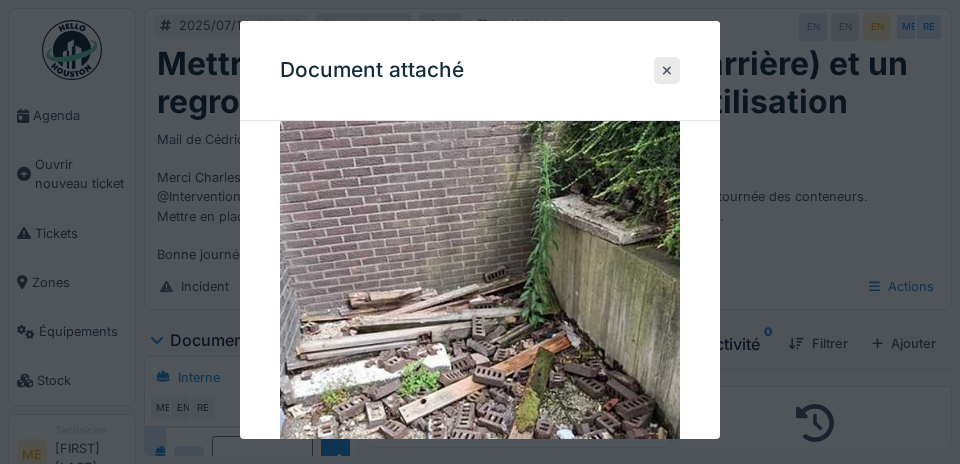 scroll, scrollTop: 98, scrollLeft: 0, axis: vertical 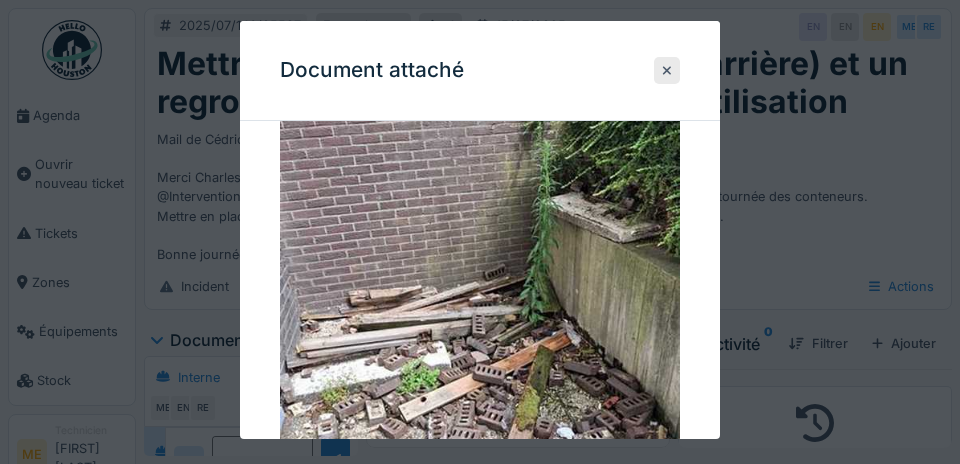 click at bounding box center [667, 70] 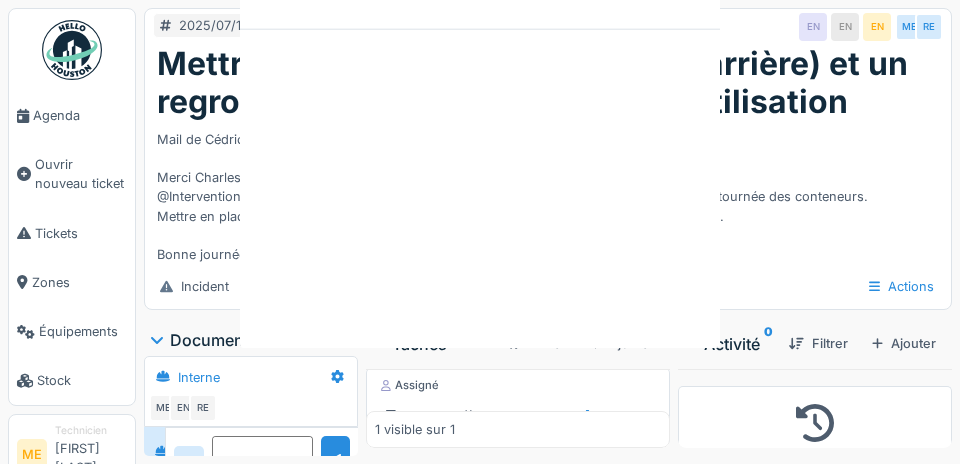 scroll, scrollTop: 0, scrollLeft: 0, axis: both 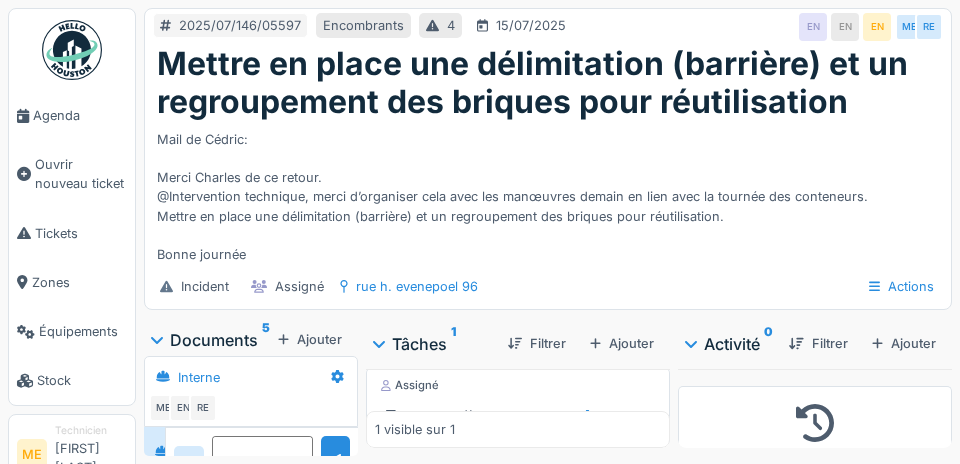 click at bounding box center [302, 357] 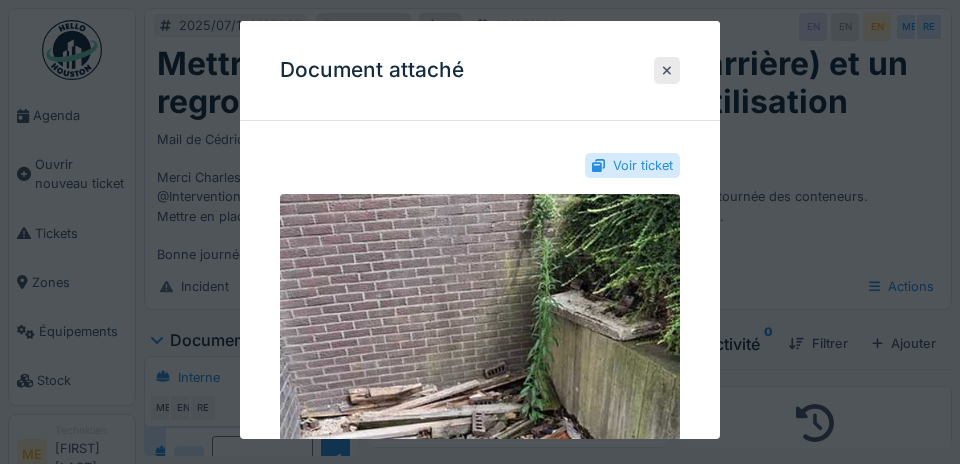 click at bounding box center (667, 70) 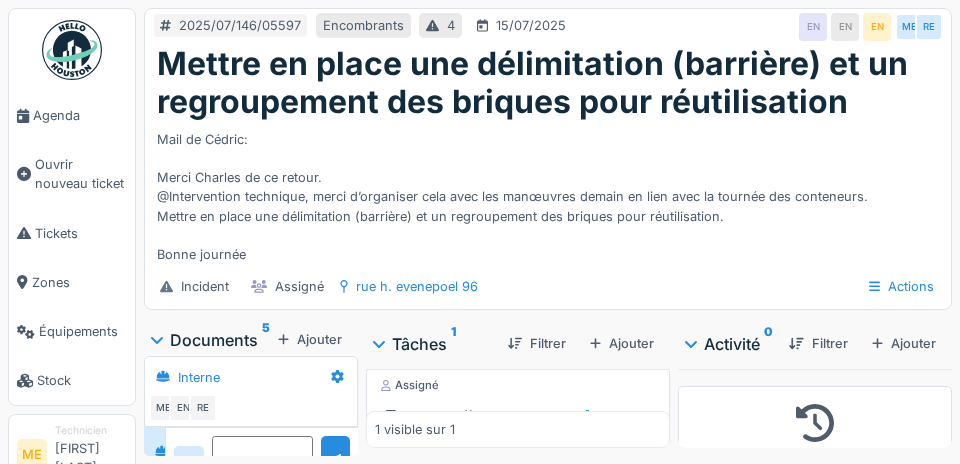 scroll, scrollTop: 129, scrollLeft: 0, axis: vertical 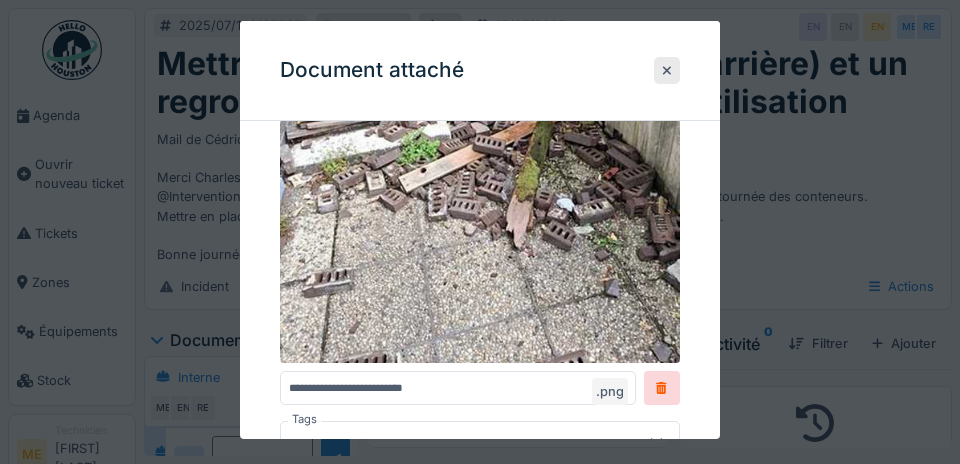click at bounding box center [667, 70] 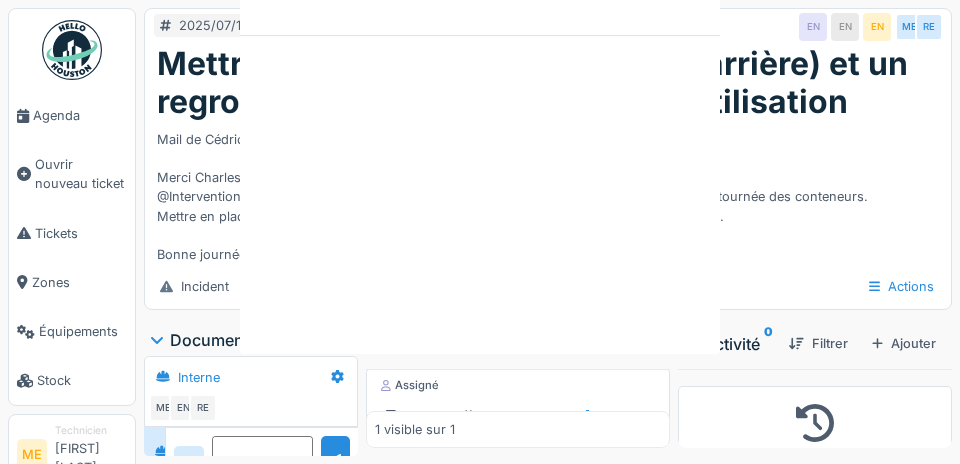 scroll, scrollTop: 0, scrollLeft: 0, axis: both 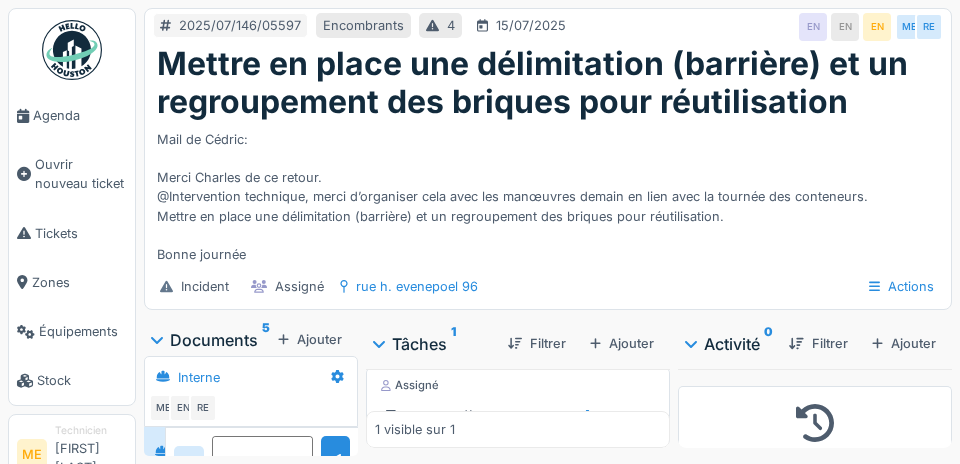 click on "Agenda" at bounding box center (80, 115) 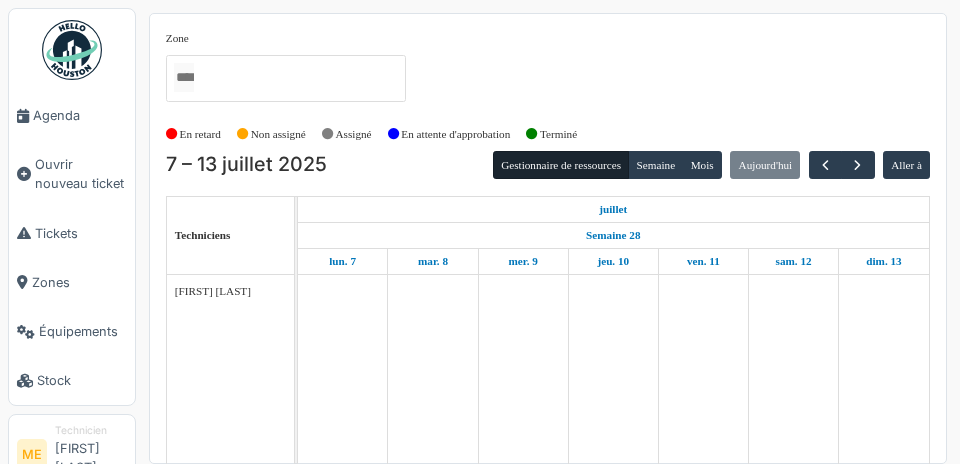 scroll, scrollTop: 0, scrollLeft: 0, axis: both 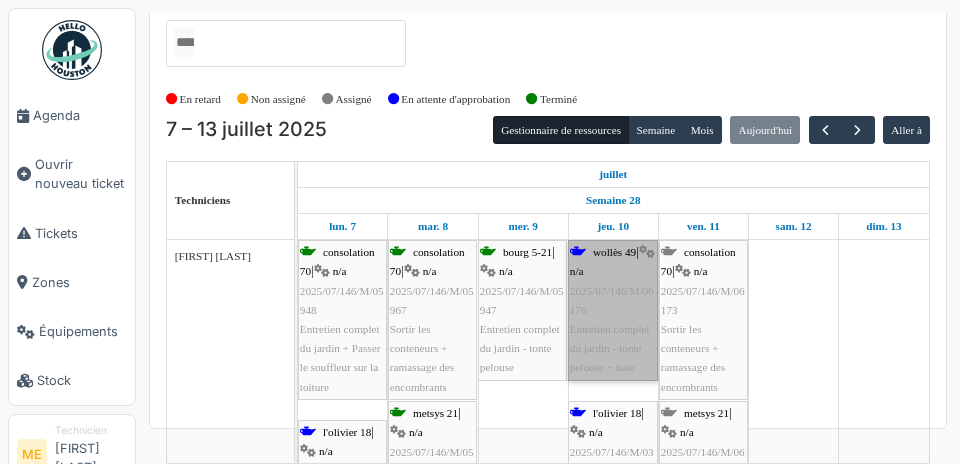 click on "[STREET] [NUMBER]
|     n/a
[DATE]/M/[NUMBER]
Entretien complet du jardin - tonte pelouse + haie" at bounding box center [613, 310] 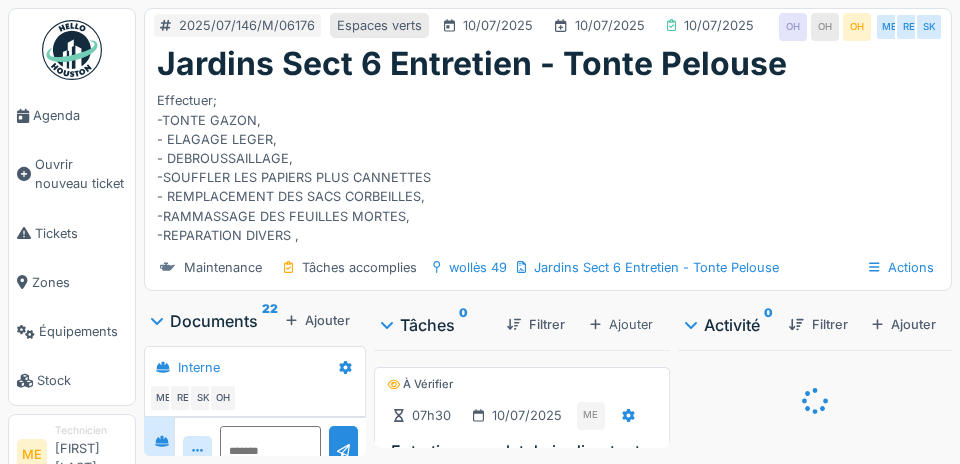 scroll, scrollTop: 0, scrollLeft: 0, axis: both 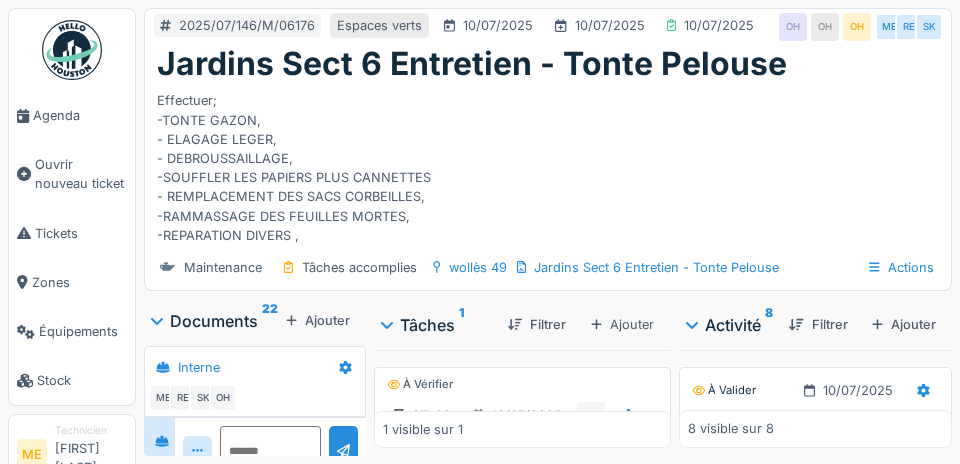 click on "Documents 22" at bounding box center (215, 321) 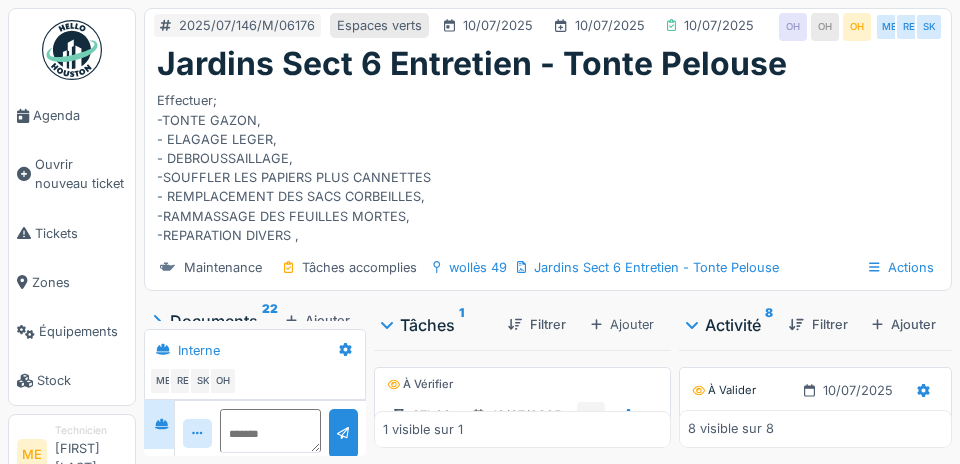 scroll, scrollTop: 594, scrollLeft: 0, axis: vertical 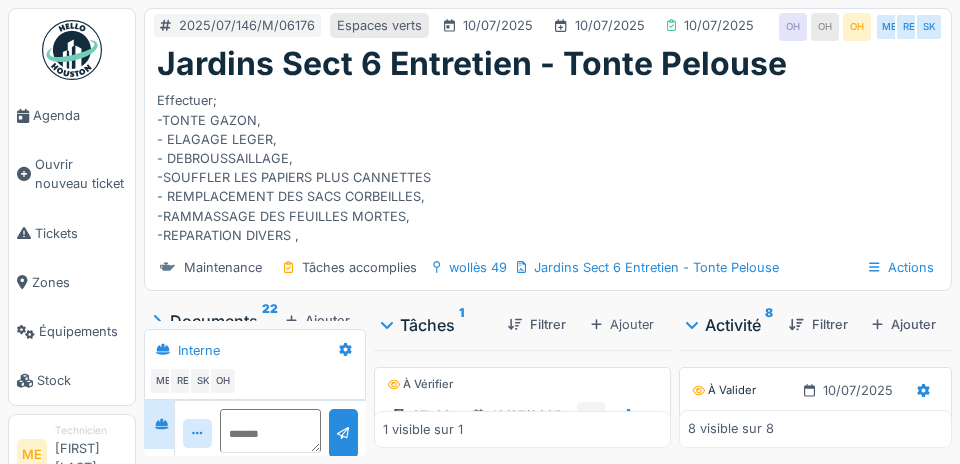 click on "Documents 22" at bounding box center [215, 321] 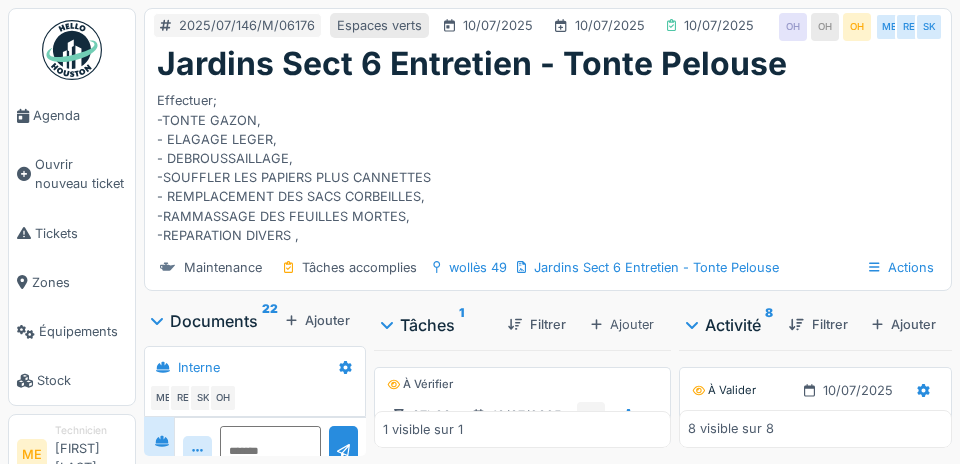 scroll, scrollTop: 647, scrollLeft: 0, axis: vertical 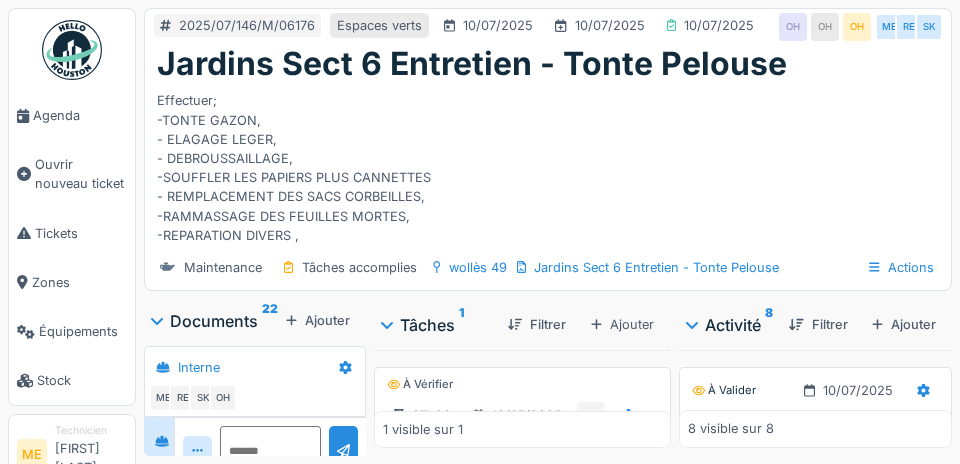 click on "20250710_143141.jpg 20250710_150015.jpg 20250710_155916.jpg 20250710_151039.jpg 20250710_135939.jpg 20250710_145905.jpg 20250710_143033.jpg 20250710_135929.jpg 20250710_143025.jpg 20250710_150032.jpg 20250710_115710.jpg 20250710_115751.jpg 20250710_115724.jpg 20250710_115822.jpg 20250710_115735.jpg 20250710_115834.jpg 20250710_115748.jpg 20250710_115648.jpg 17521289625372375179852723995835.jpg 17521289480532262528217017184393.jpg Plus" at bounding box center (255, 350) 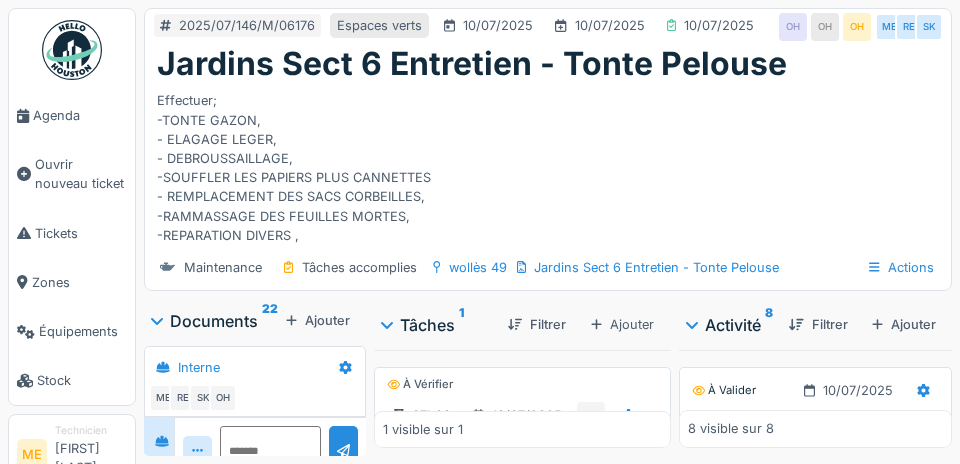 scroll, scrollTop: 32, scrollLeft: 0, axis: vertical 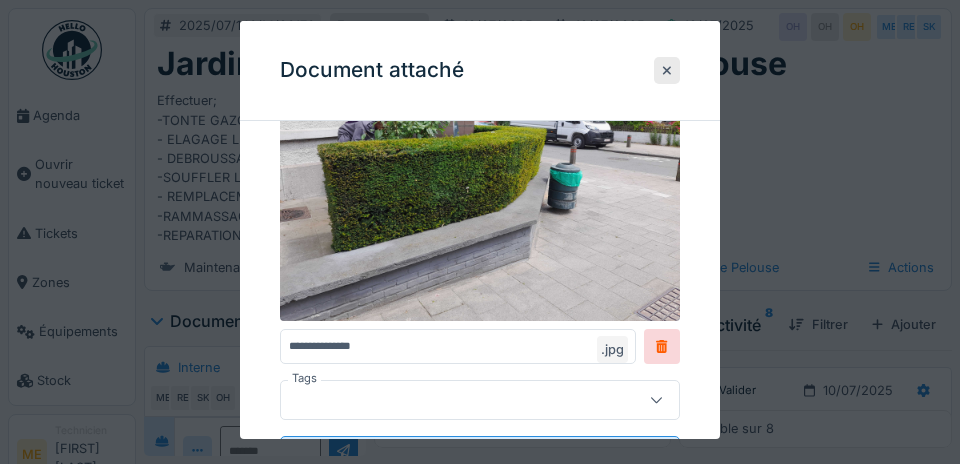 click at bounding box center [667, 70] 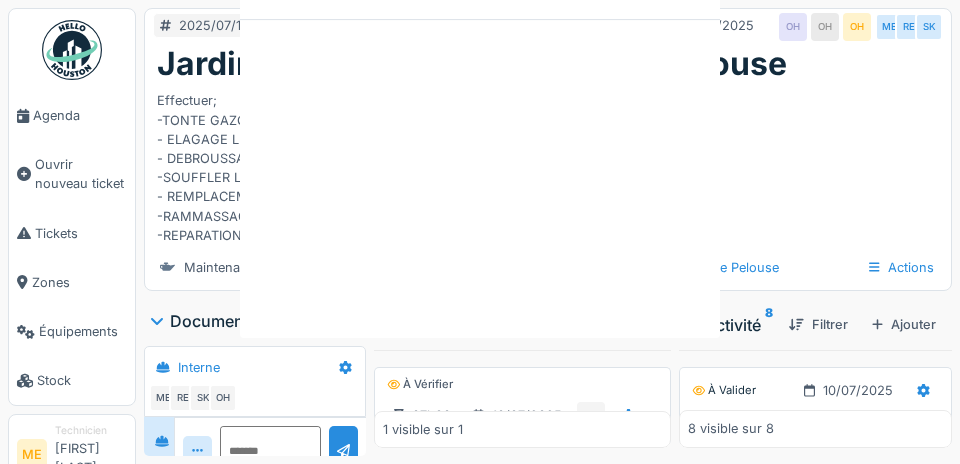 scroll, scrollTop: 0, scrollLeft: 0, axis: both 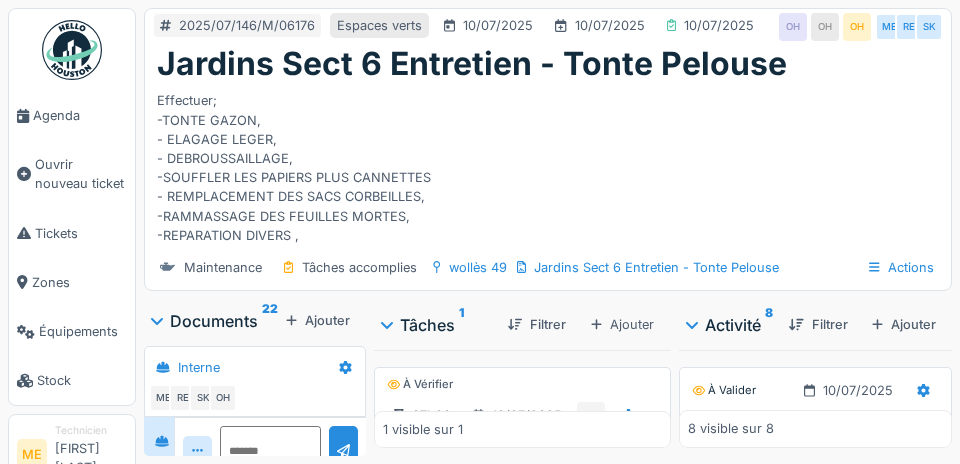 click at bounding box center [202, 407] 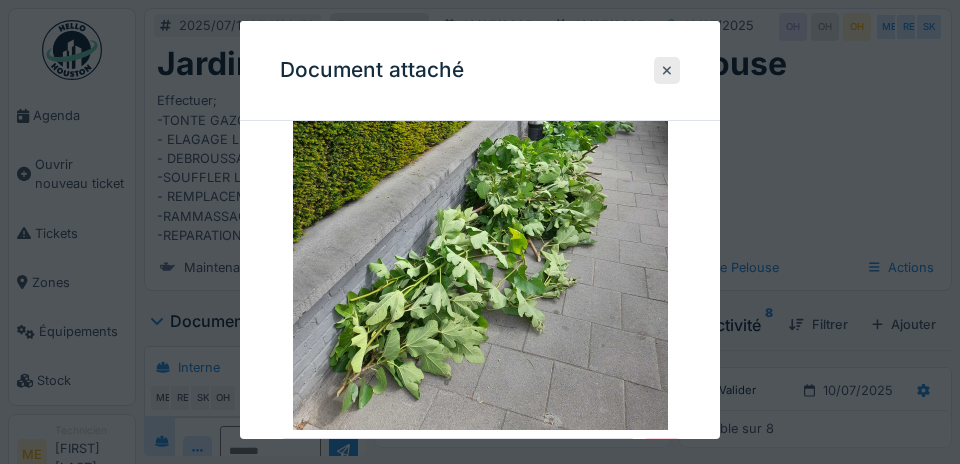 scroll, scrollTop: 335, scrollLeft: 0, axis: vertical 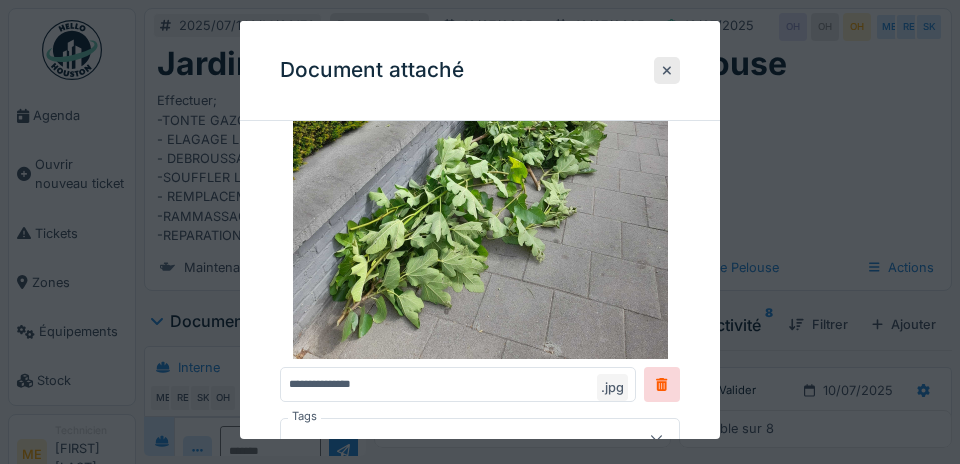 click at bounding box center (667, 70) 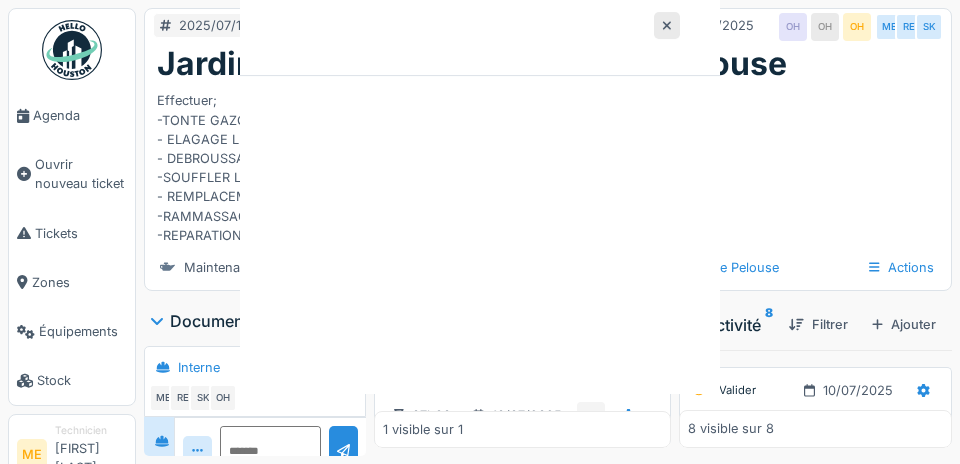 scroll, scrollTop: 0, scrollLeft: 0, axis: both 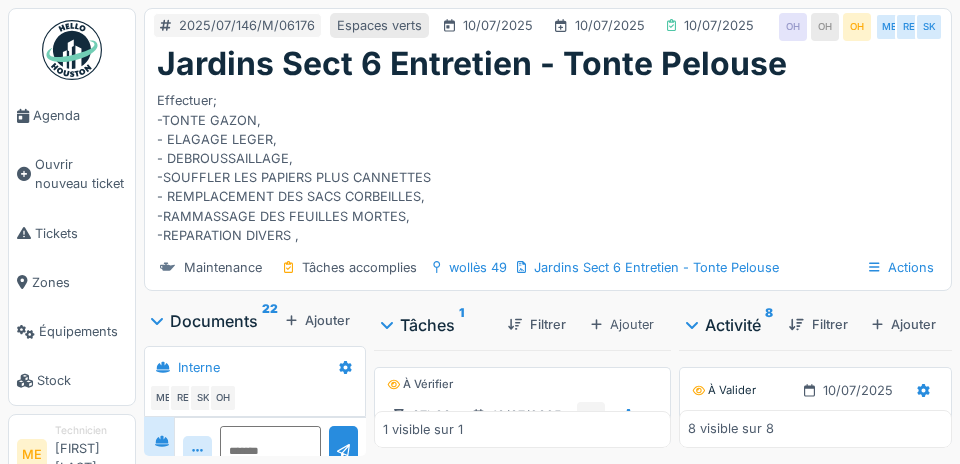 click at bounding box center (308, 349) 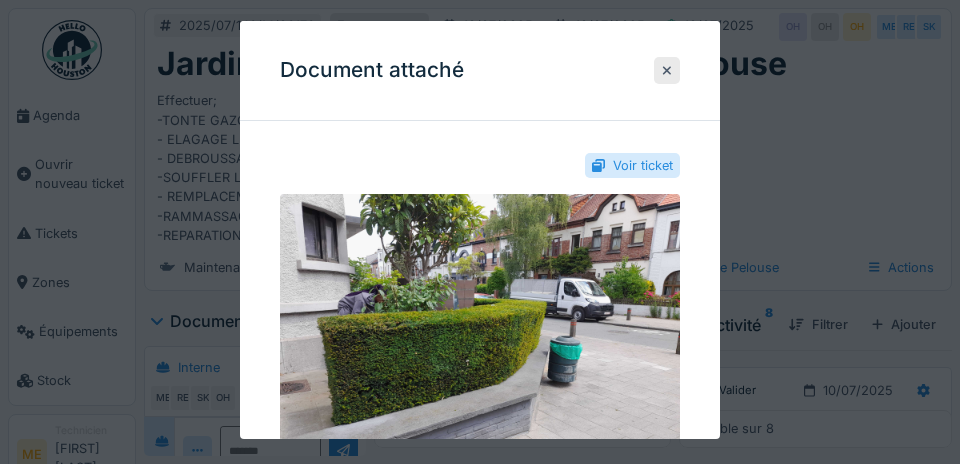 click at bounding box center [667, 70] 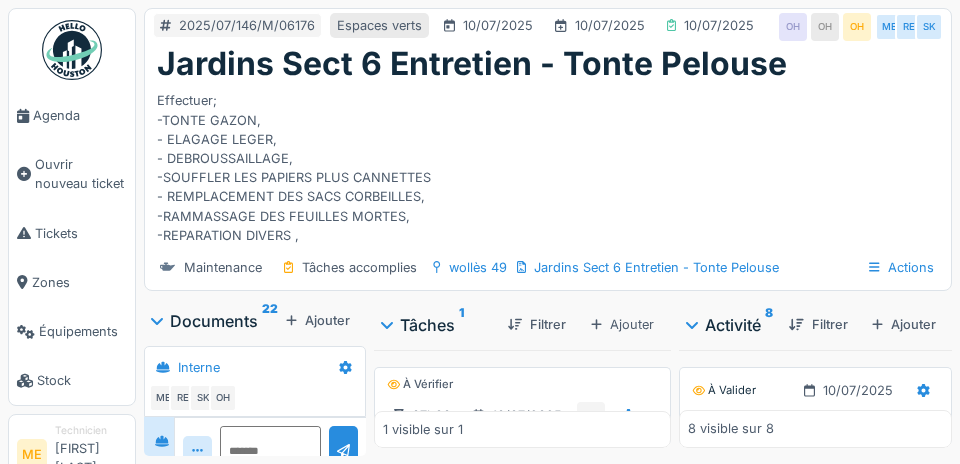 scroll, scrollTop: 92, scrollLeft: 0, axis: vertical 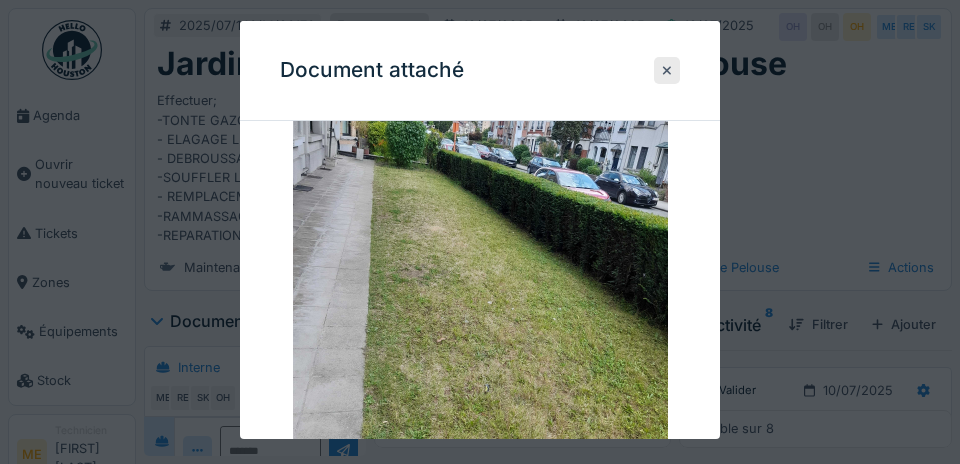 click at bounding box center [667, 70] 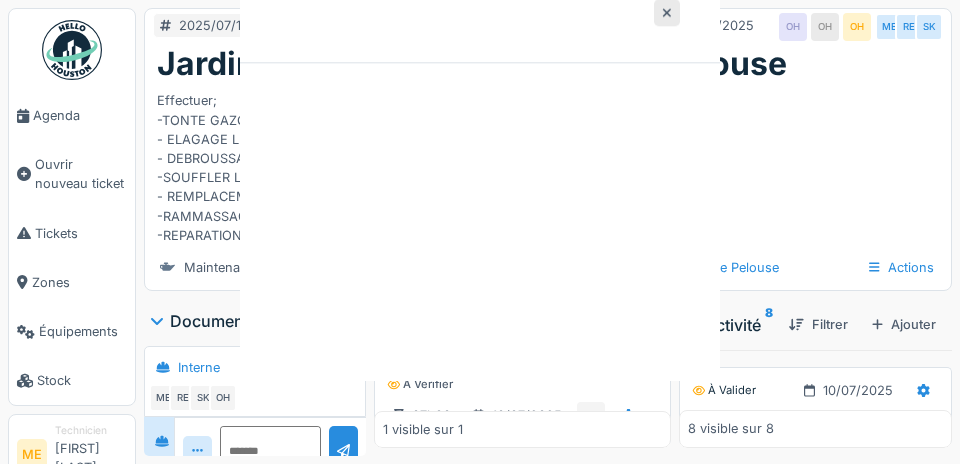 scroll, scrollTop: 0, scrollLeft: 0, axis: both 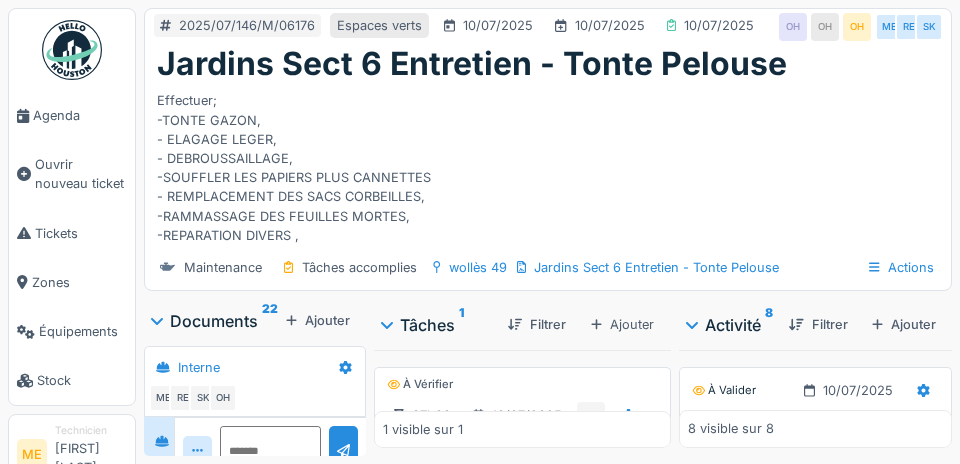 click at bounding box center [202, 416] 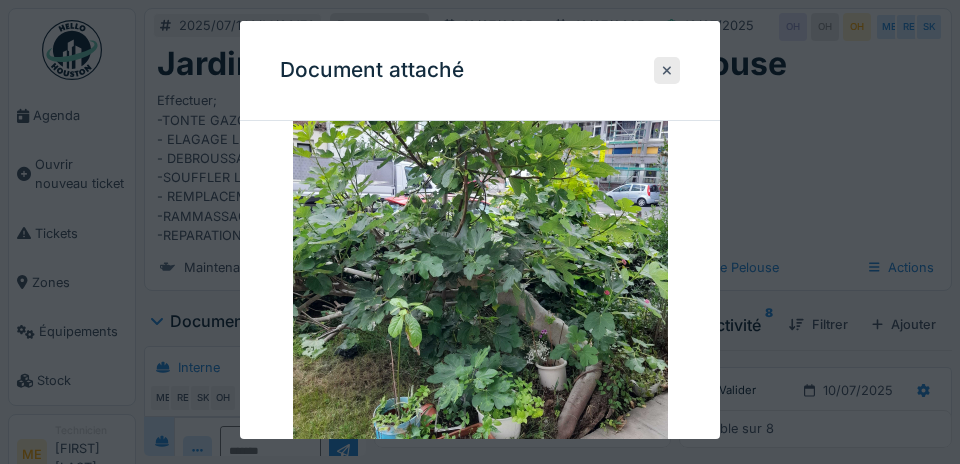 scroll, scrollTop: 206, scrollLeft: 0, axis: vertical 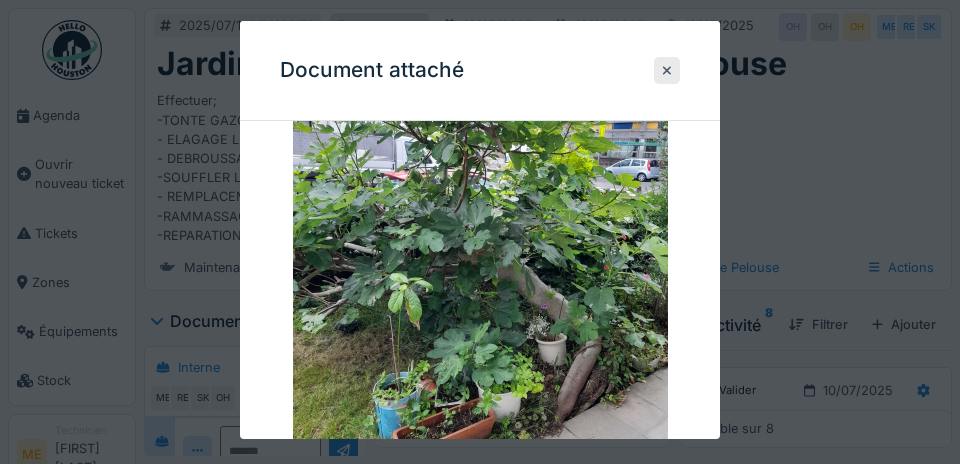 click at bounding box center [667, 70] 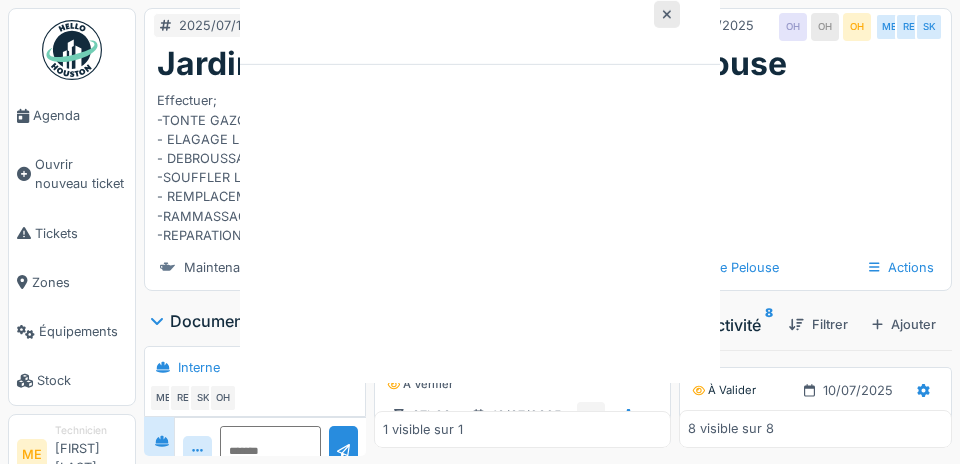 scroll, scrollTop: 0, scrollLeft: 0, axis: both 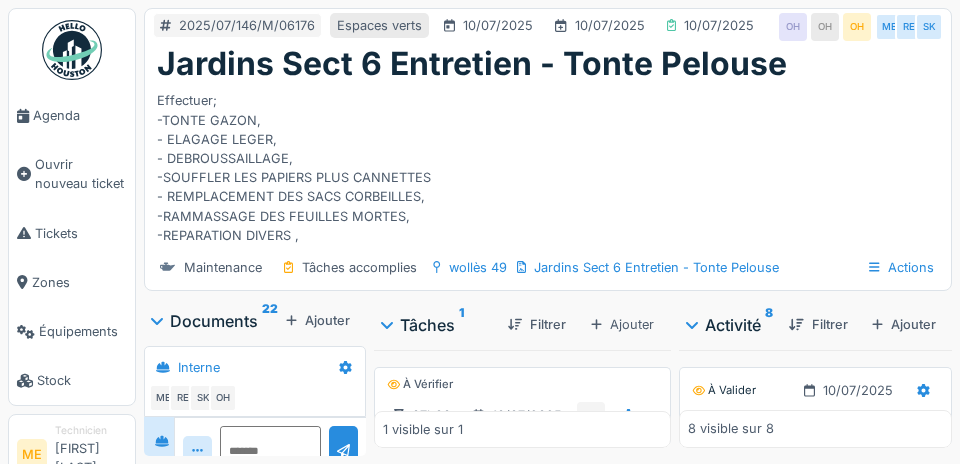 click at bounding box center [202, 403] 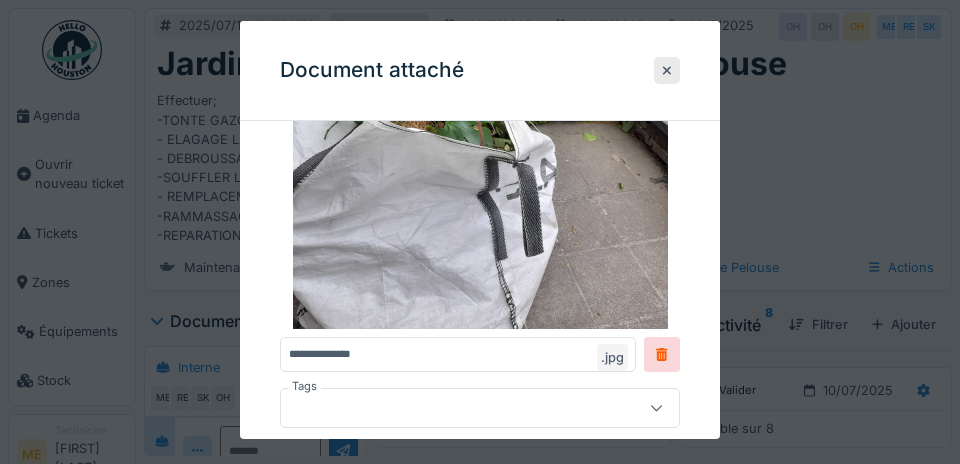scroll, scrollTop: 371, scrollLeft: 0, axis: vertical 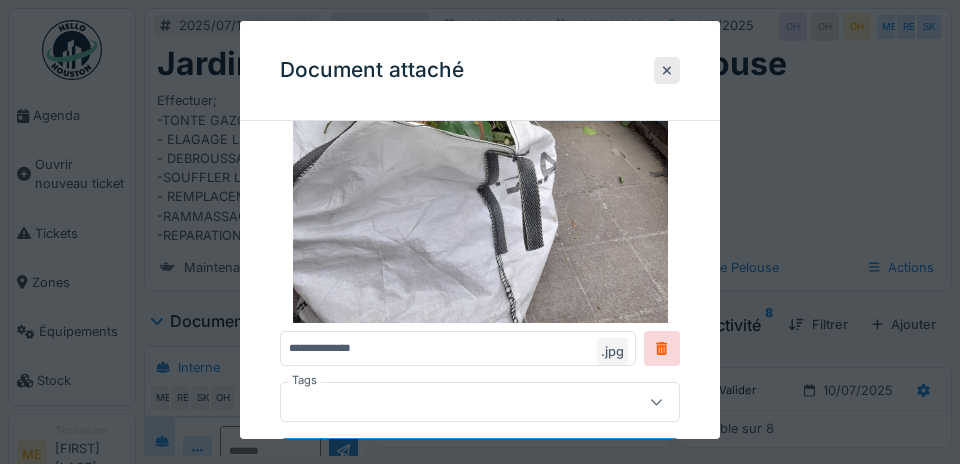 click at bounding box center (667, 70) 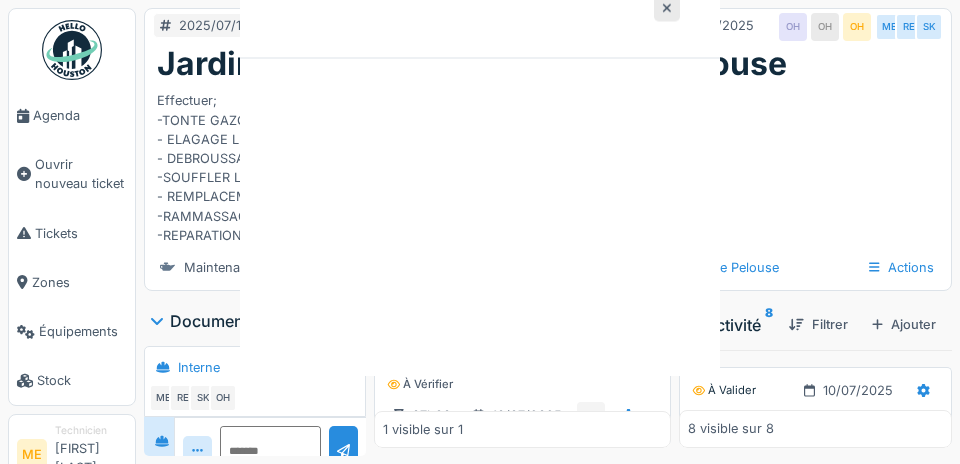 scroll, scrollTop: 0, scrollLeft: 0, axis: both 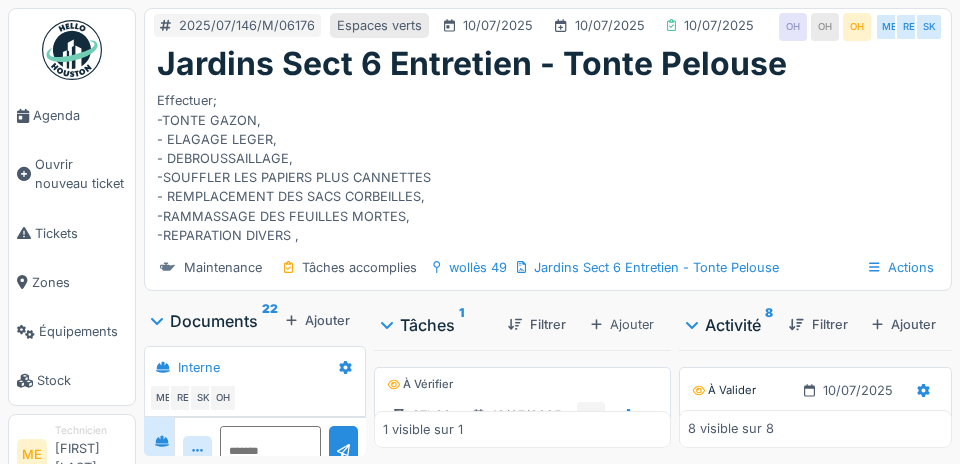 click at bounding box center [308, 385] 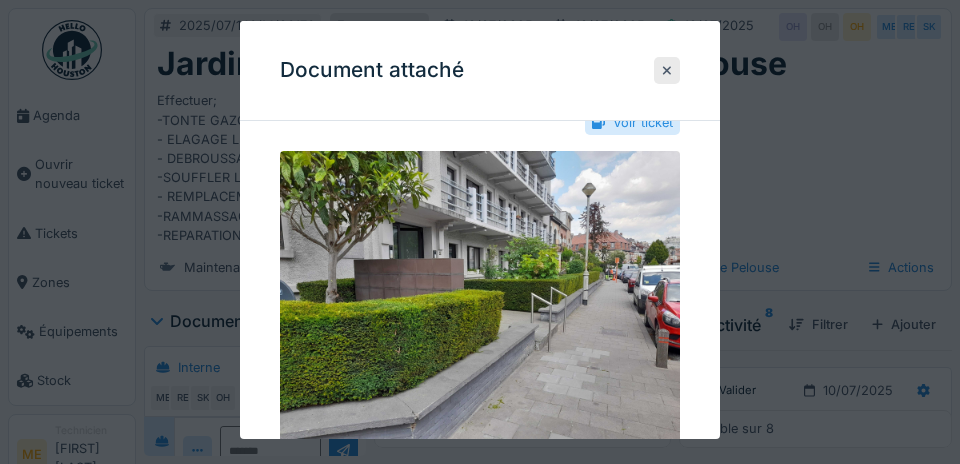 scroll, scrollTop: 131, scrollLeft: 0, axis: vertical 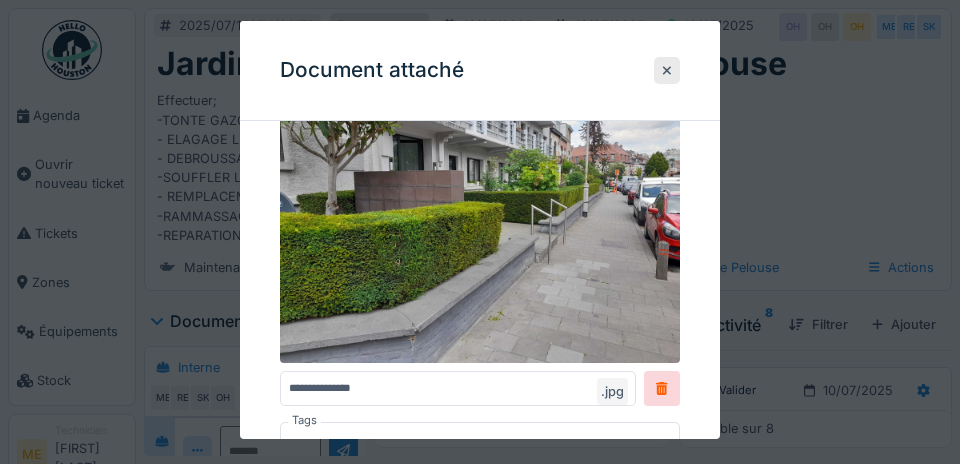click at bounding box center [667, 70] 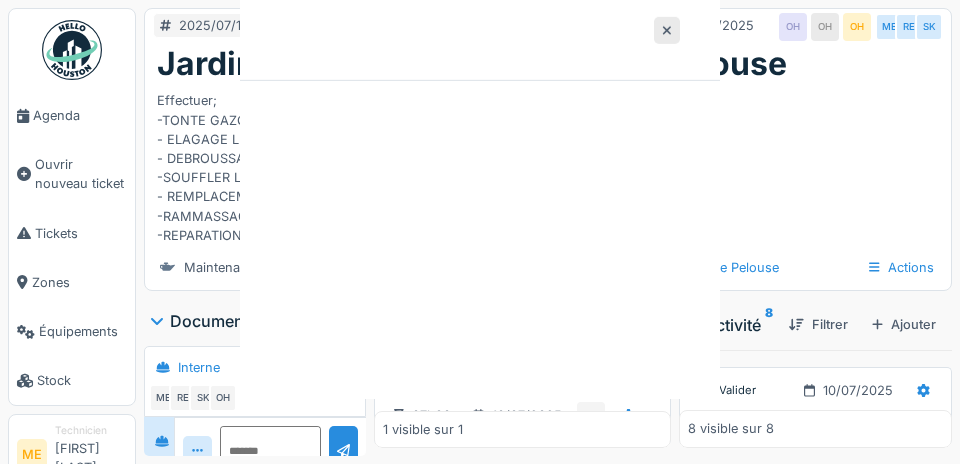 scroll, scrollTop: 0, scrollLeft: 0, axis: both 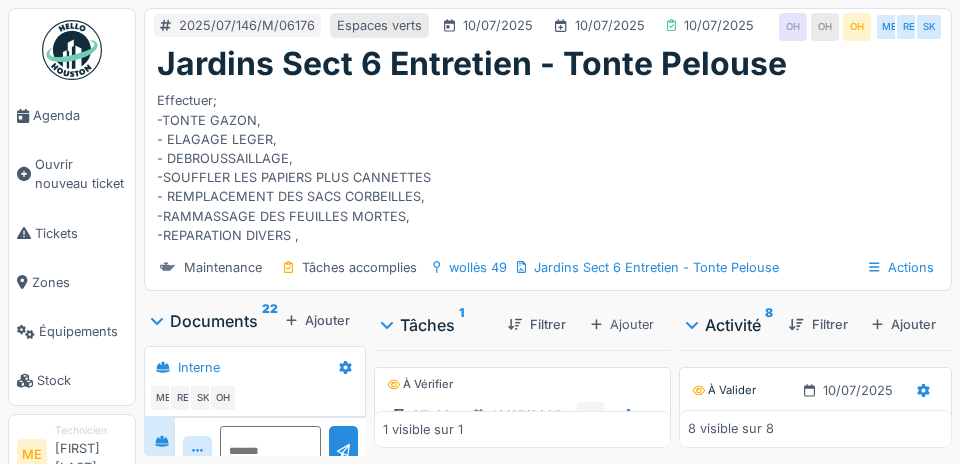 click on "20250710_143141.jpg 20250710_150015.jpg 20250710_155916.jpg 20250710_151039.jpg 20250710_135939.jpg 20250710_145905.jpg 20250710_143033.jpg 20250710_135929.jpg 20250710_143025.jpg 20250710_150032.jpg 20250710_115710.jpg 20250710_115751.jpg 20250710_115724.jpg 20250710_115822.jpg 20250710_115735.jpg 20250710_115834.jpg 20250710_115748.jpg 20250710_115648.jpg 17521289625372375179852723995835.jpg 17521289480532262528217017184393.jpg Plus" at bounding box center [255, 350] 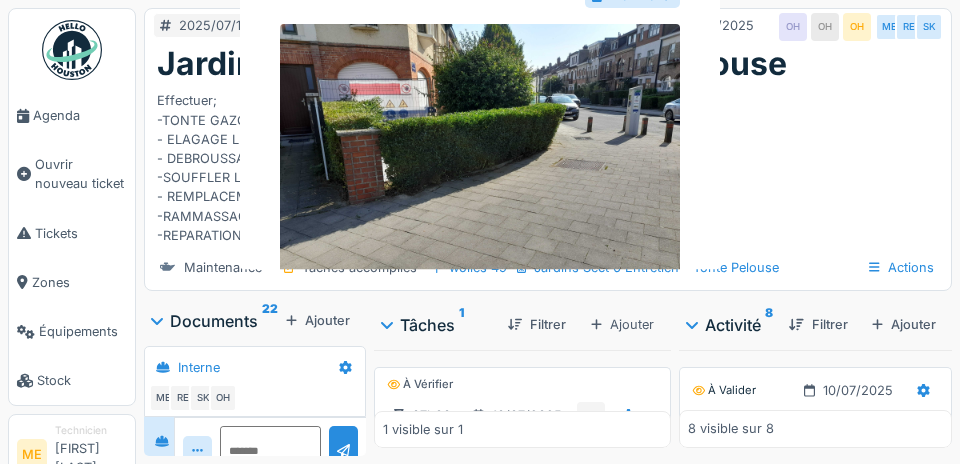 click at bounding box center [480, 232] 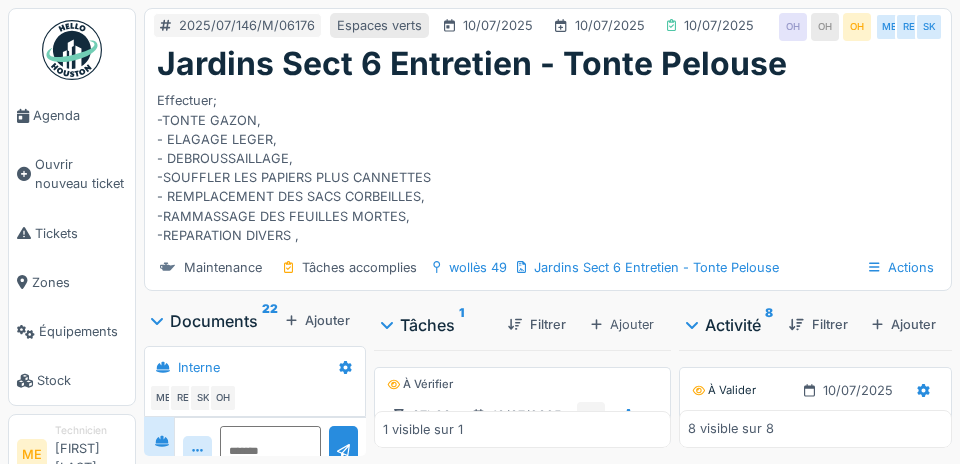 click at bounding box center (202, 372) 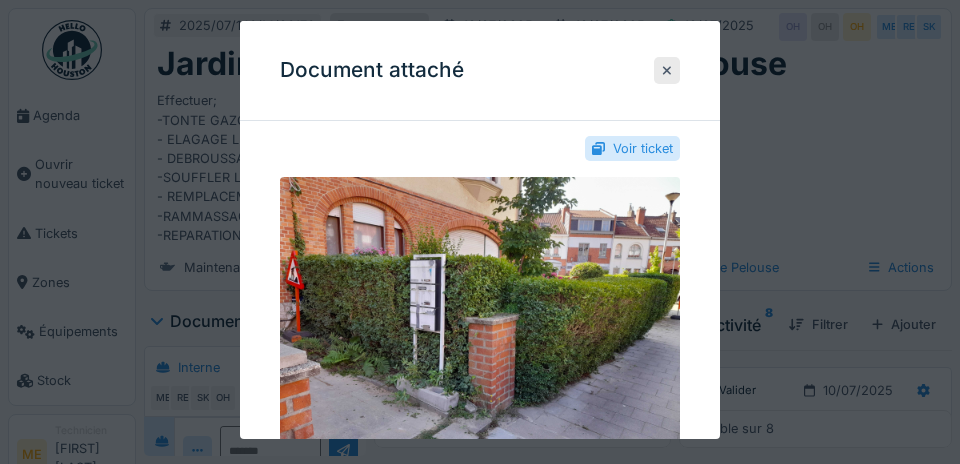 scroll, scrollTop: 6, scrollLeft: 0, axis: vertical 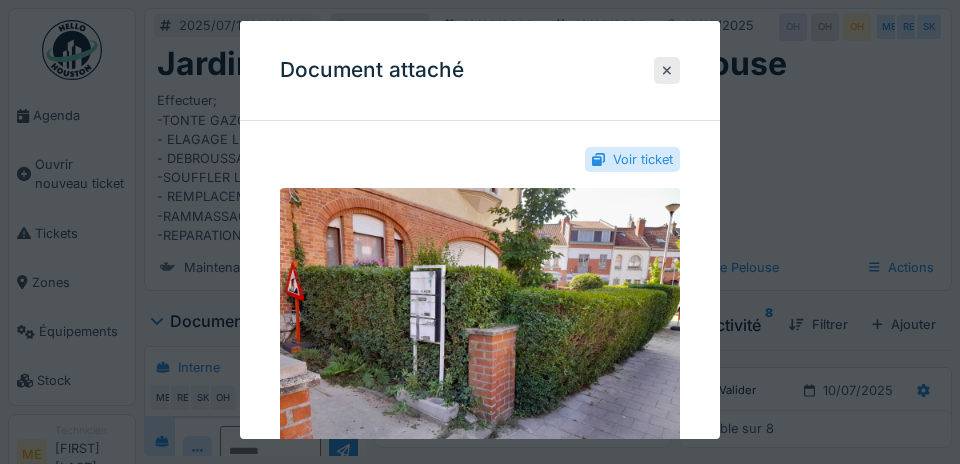 click at bounding box center (667, 70) 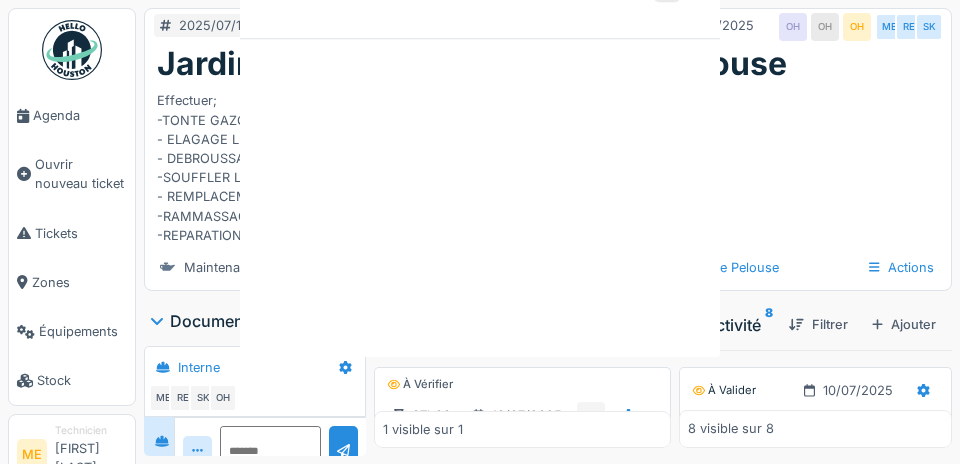 scroll, scrollTop: 0, scrollLeft: 0, axis: both 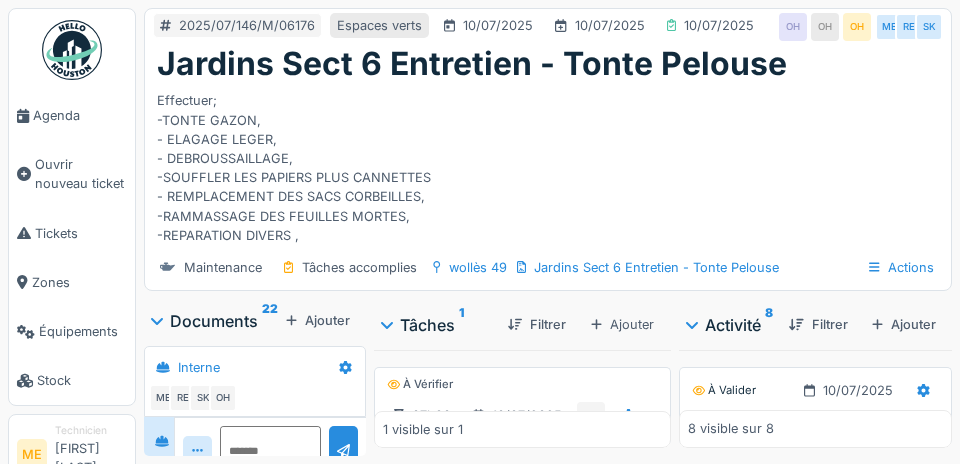 click at bounding box center [308, 372] 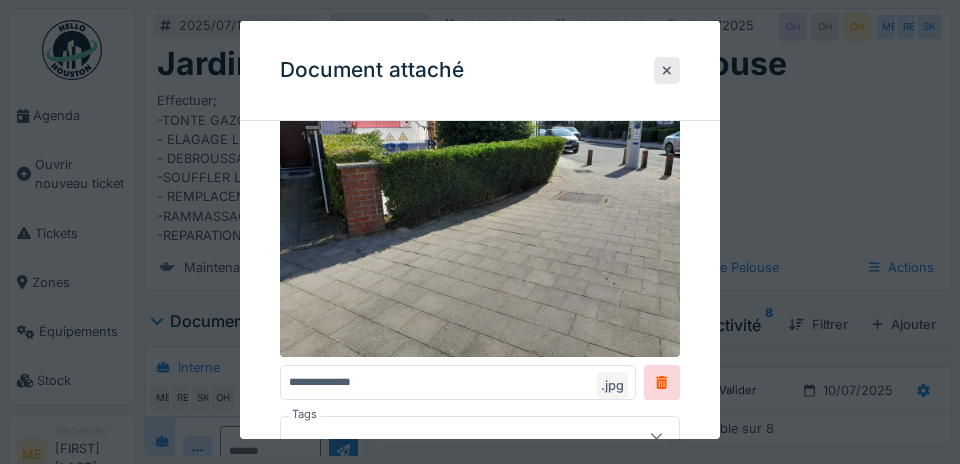 scroll, scrollTop: 137, scrollLeft: 0, axis: vertical 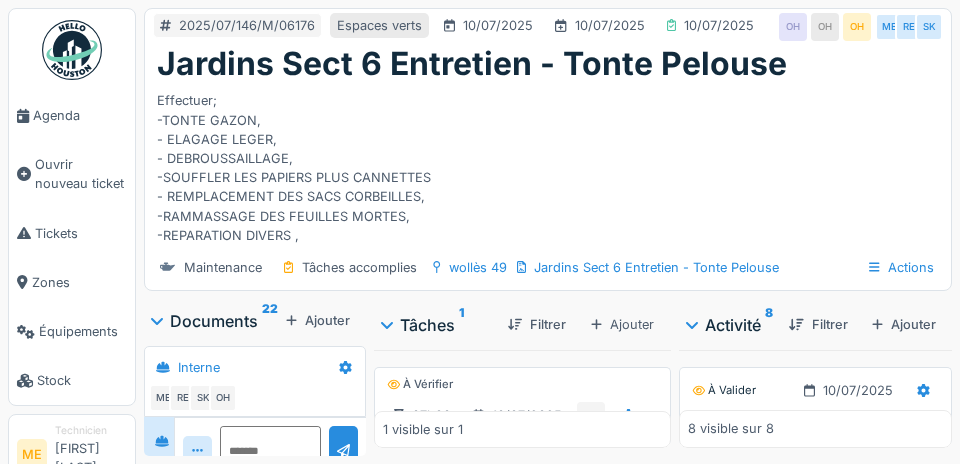 click at bounding box center [202, 367] 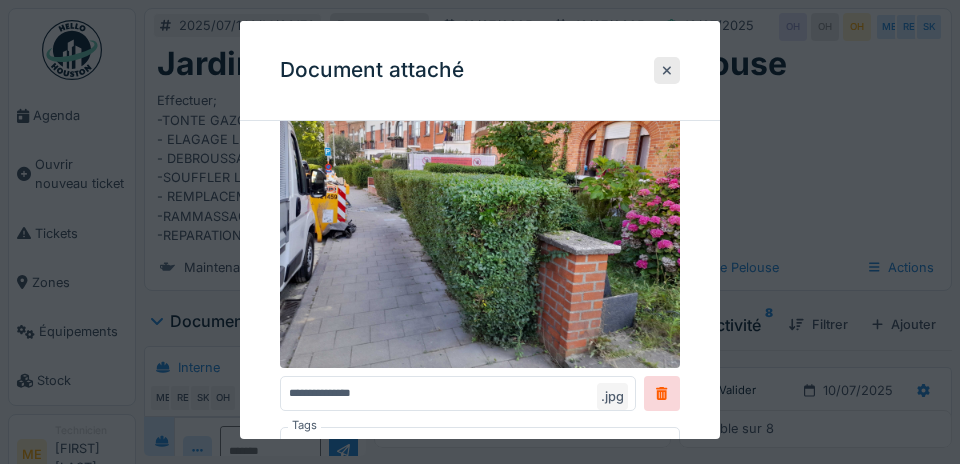 scroll, scrollTop: 134, scrollLeft: 0, axis: vertical 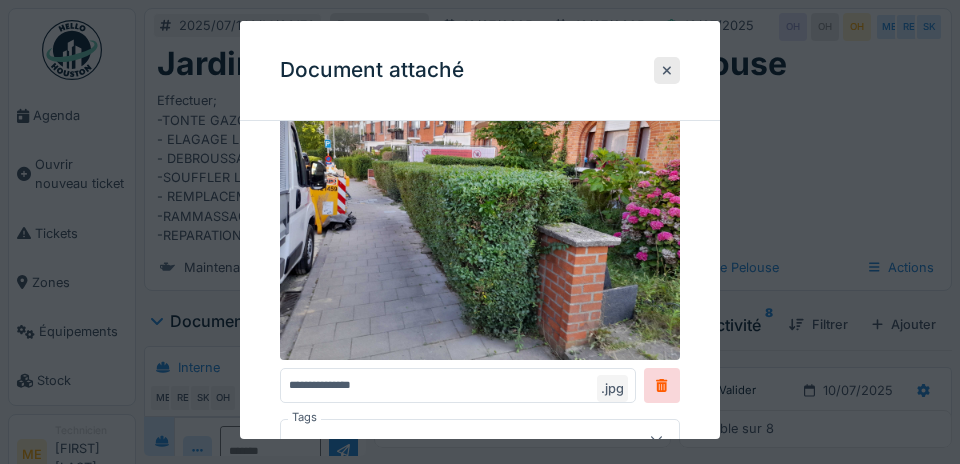 click at bounding box center [667, 70] 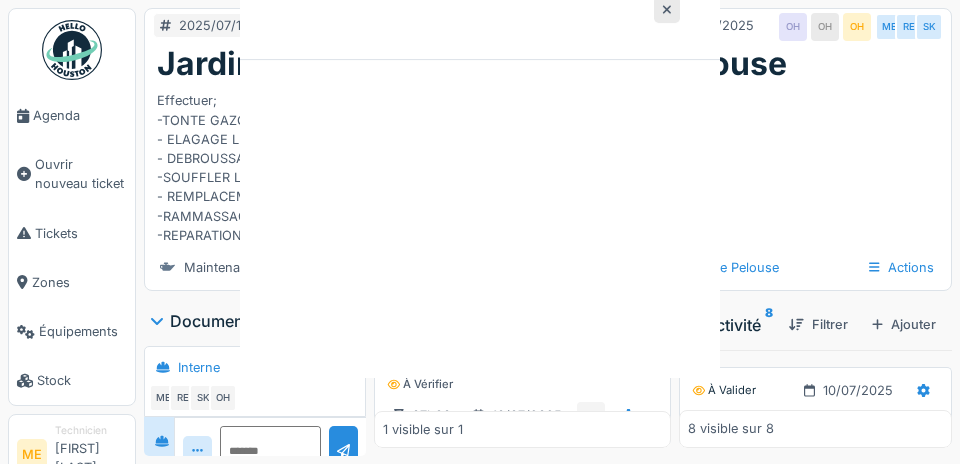 scroll, scrollTop: 0, scrollLeft: 0, axis: both 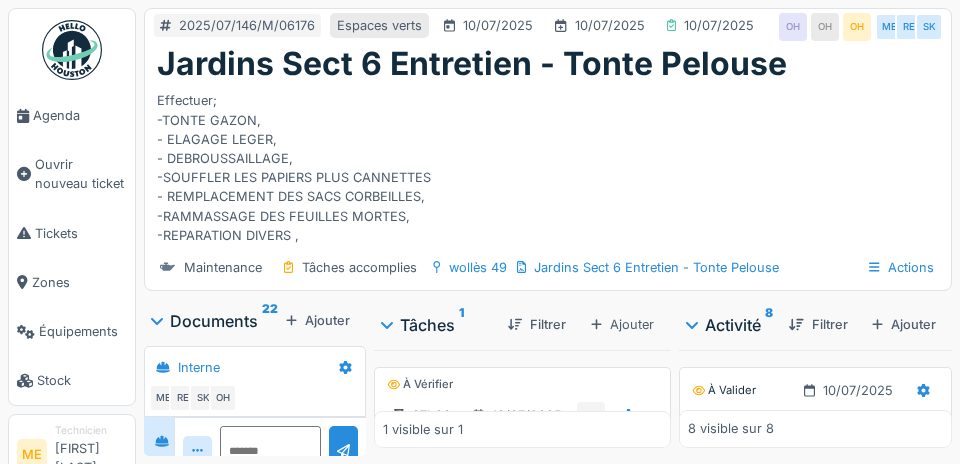 click on "Agenda" at bounding box center [80, 115] 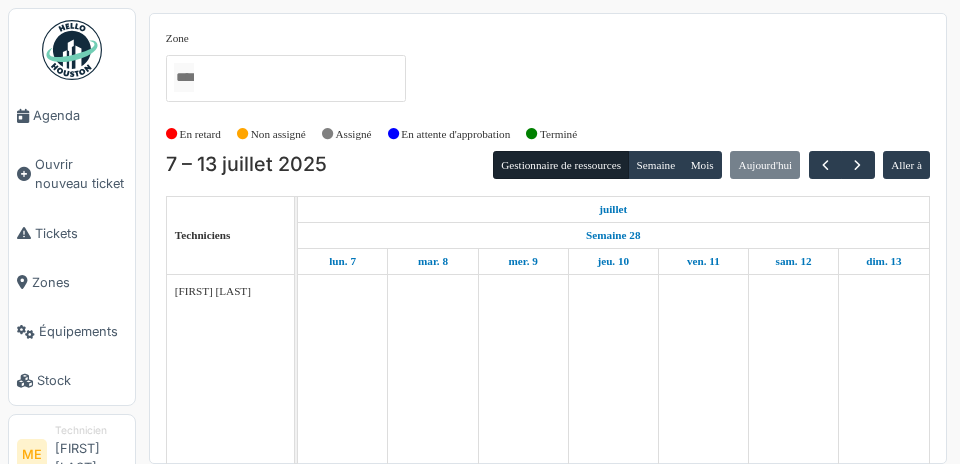 scroll, scrollTop: 0, scrollLeft: 0, axis: both 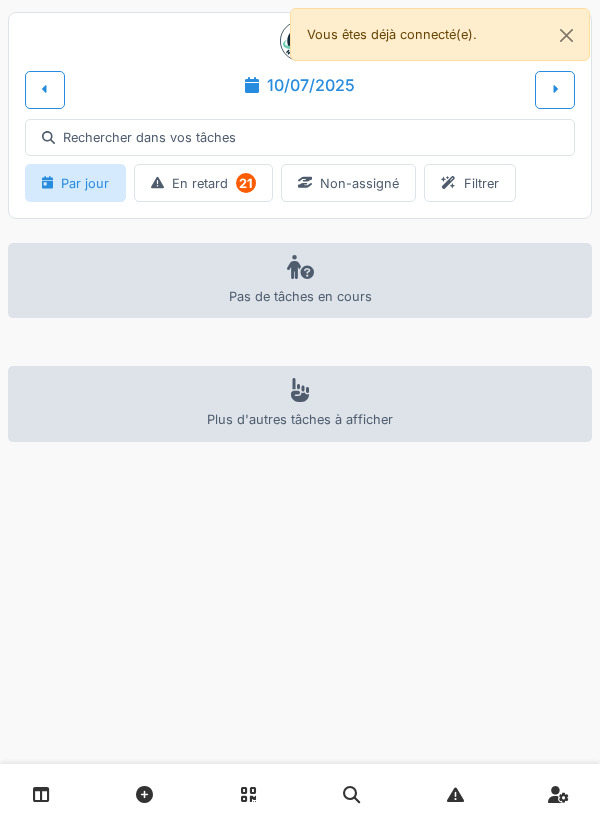 click on "21" at bounding box center [246, 183] 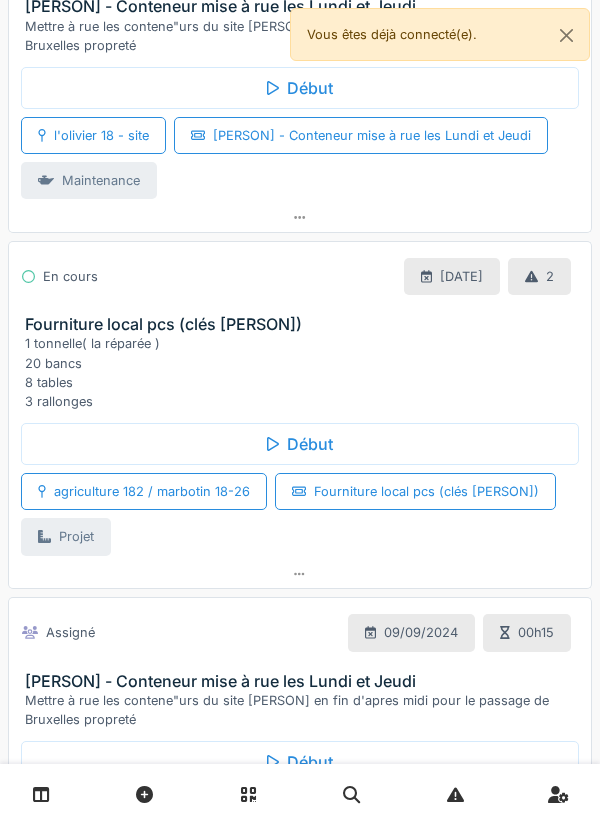 scroll, scrollTop: 0, scrollLeft: 0, axis: both 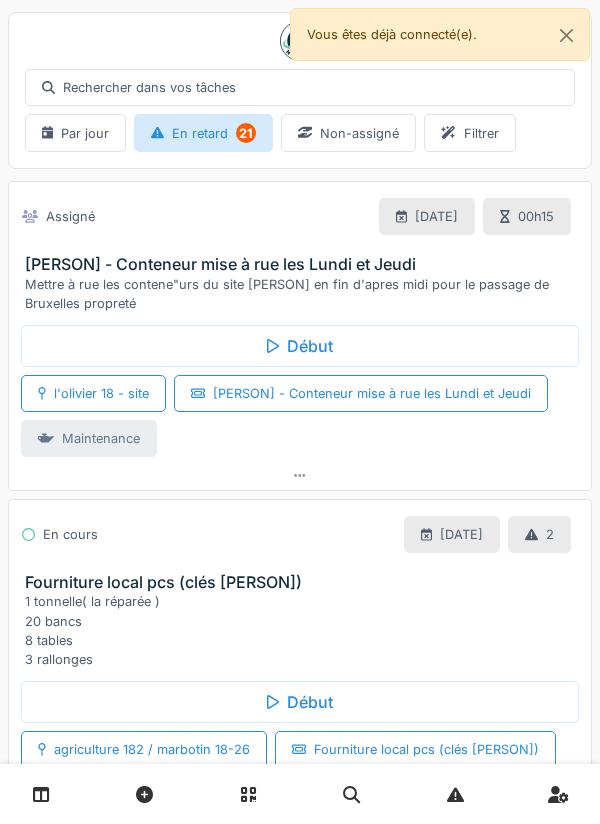 click at bounding box center [300, 475] 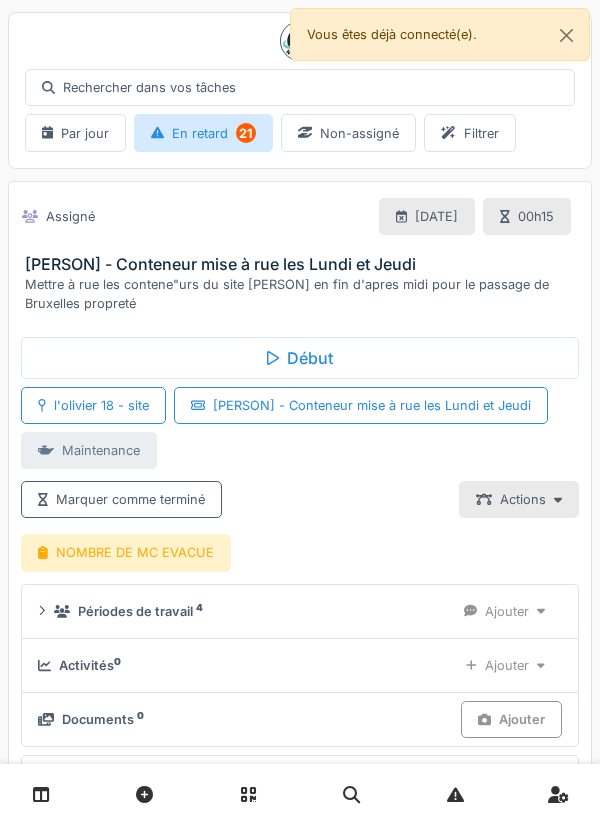 scroll, scrollTop: 101, scrollLeft: 0, axis: vertical 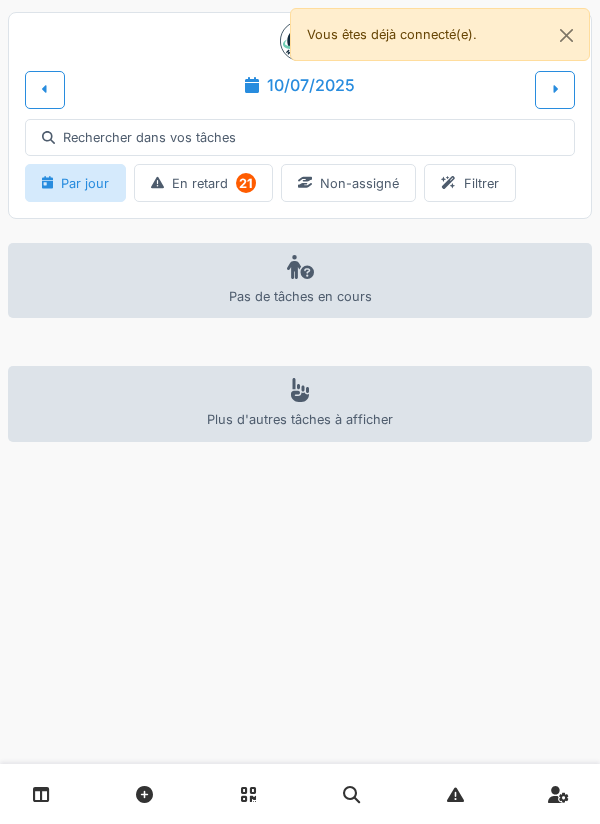click on "En retard   21" at bounding box center [203, 183] 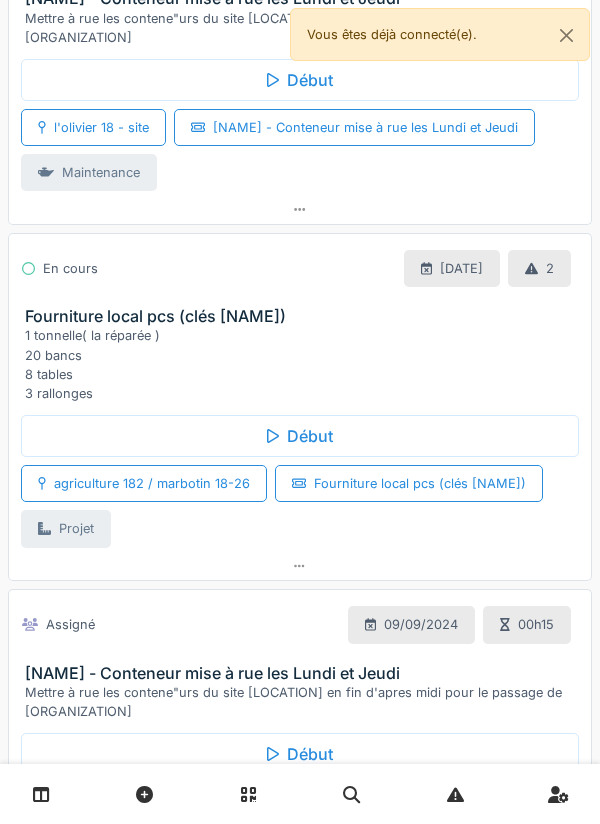 scroll, scrollTop: 0, scrollLeft: 0, axis: both 